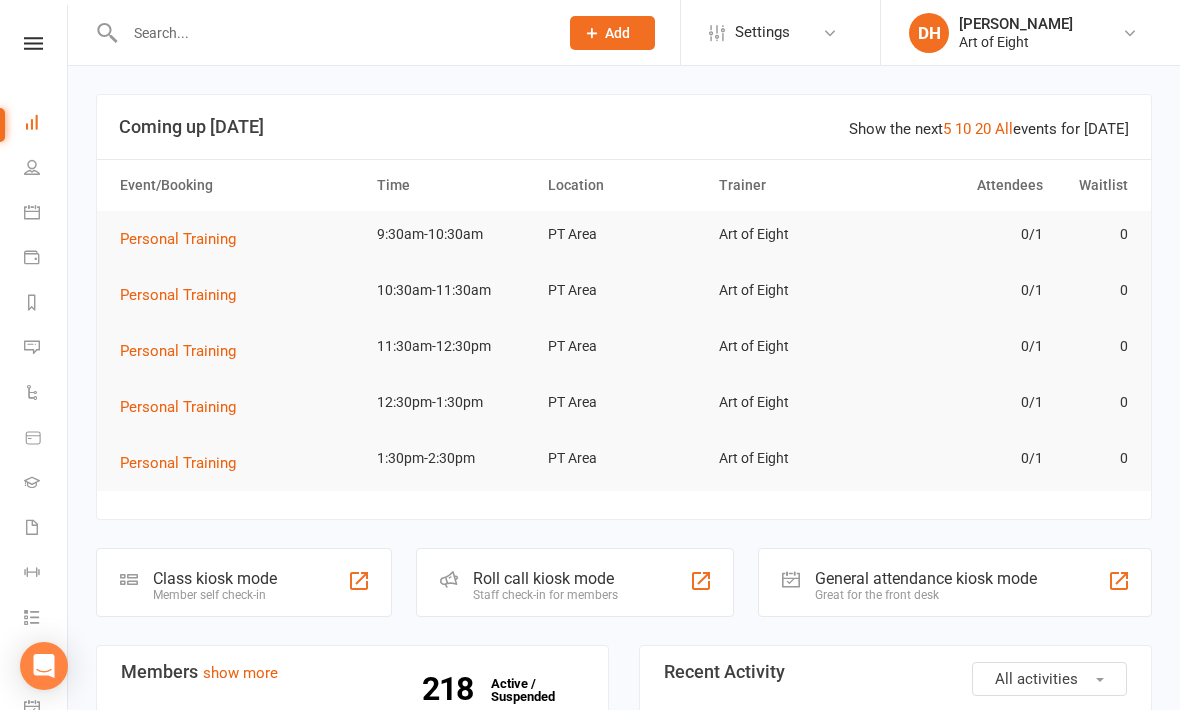 scroll, scrollTop: 0, scrollLeft: 0, axis: both 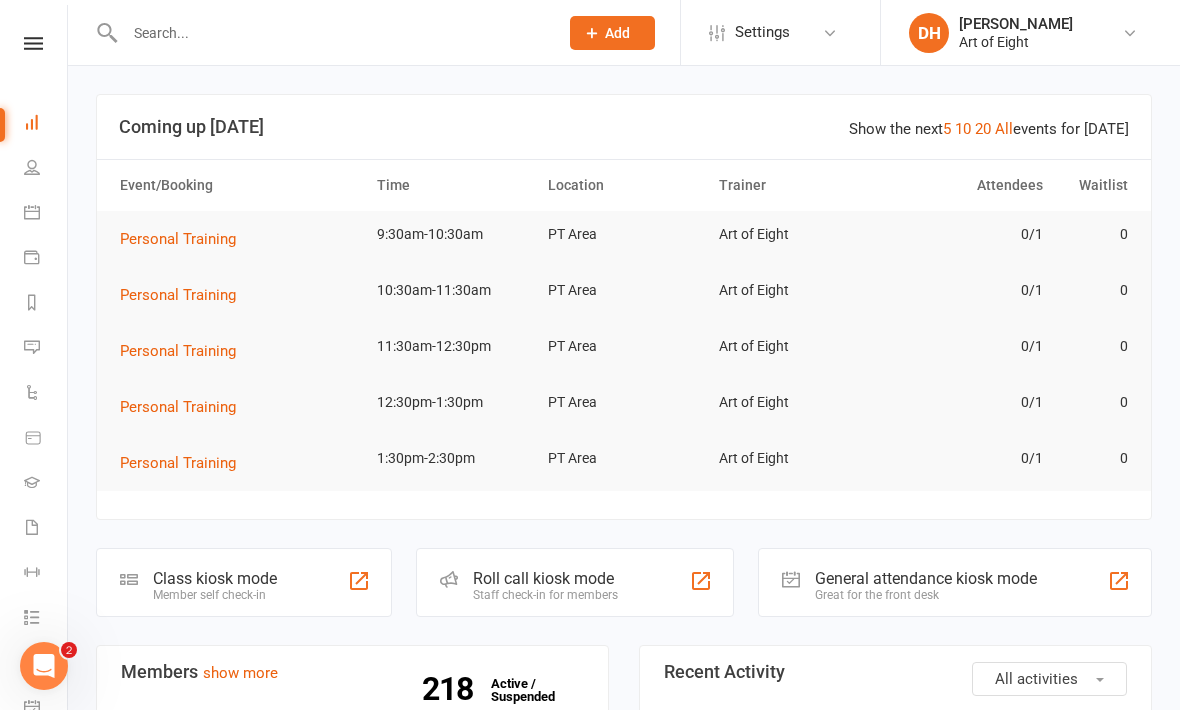 click at bounding box center (32, 167) 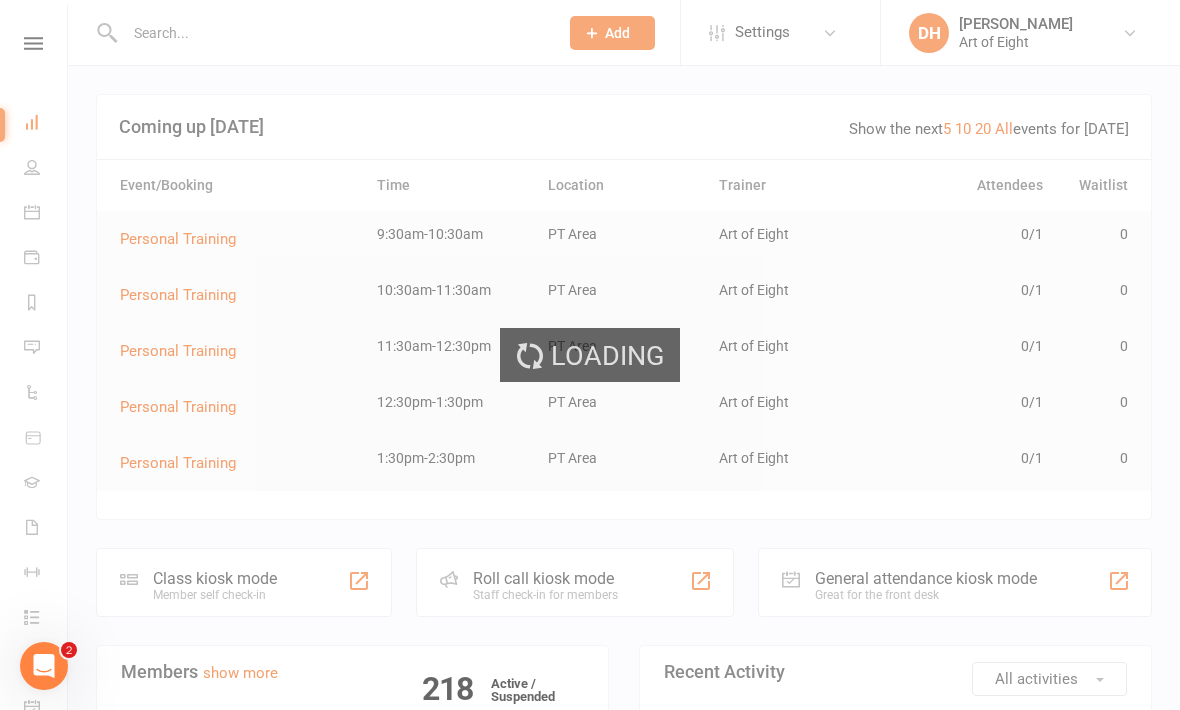 select on "100" 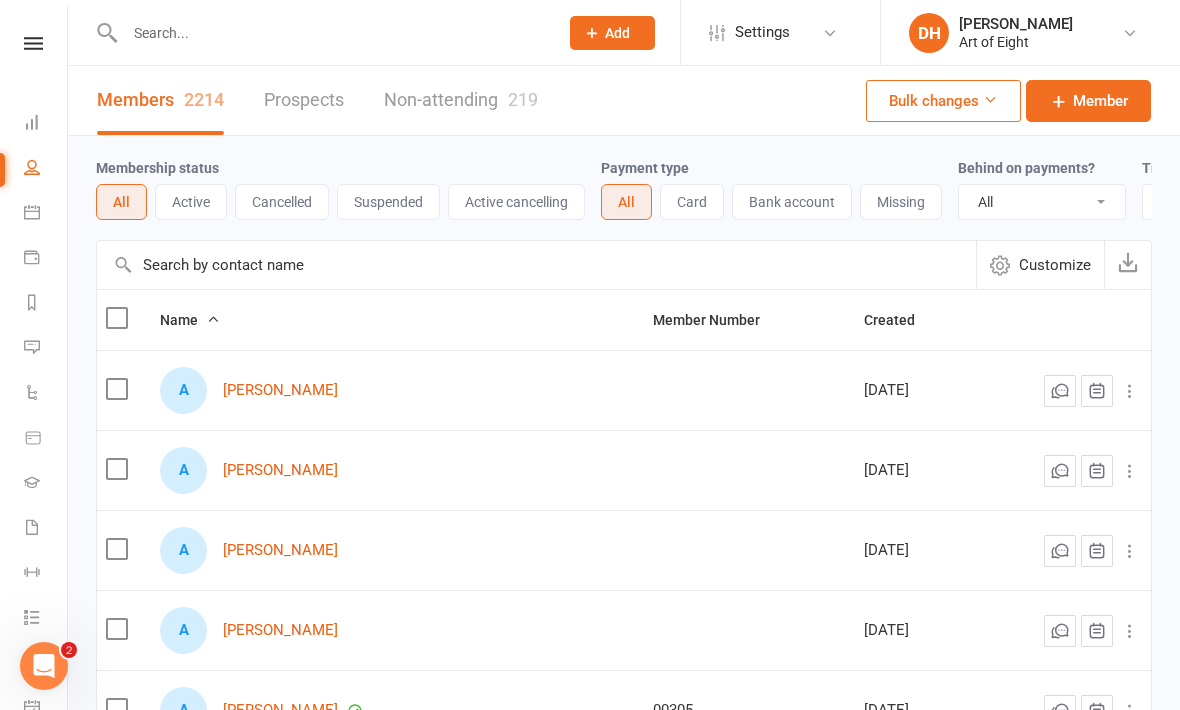 click at bounding box center [32, 212] 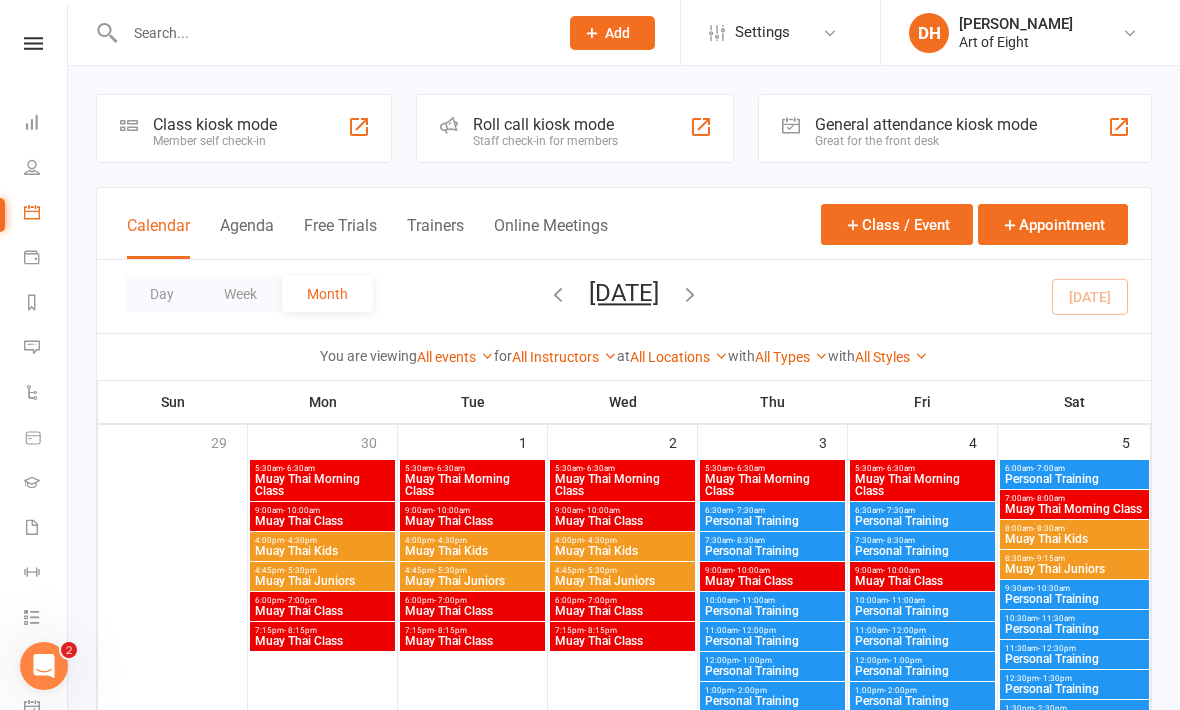 click at bounding box center (32, 167) 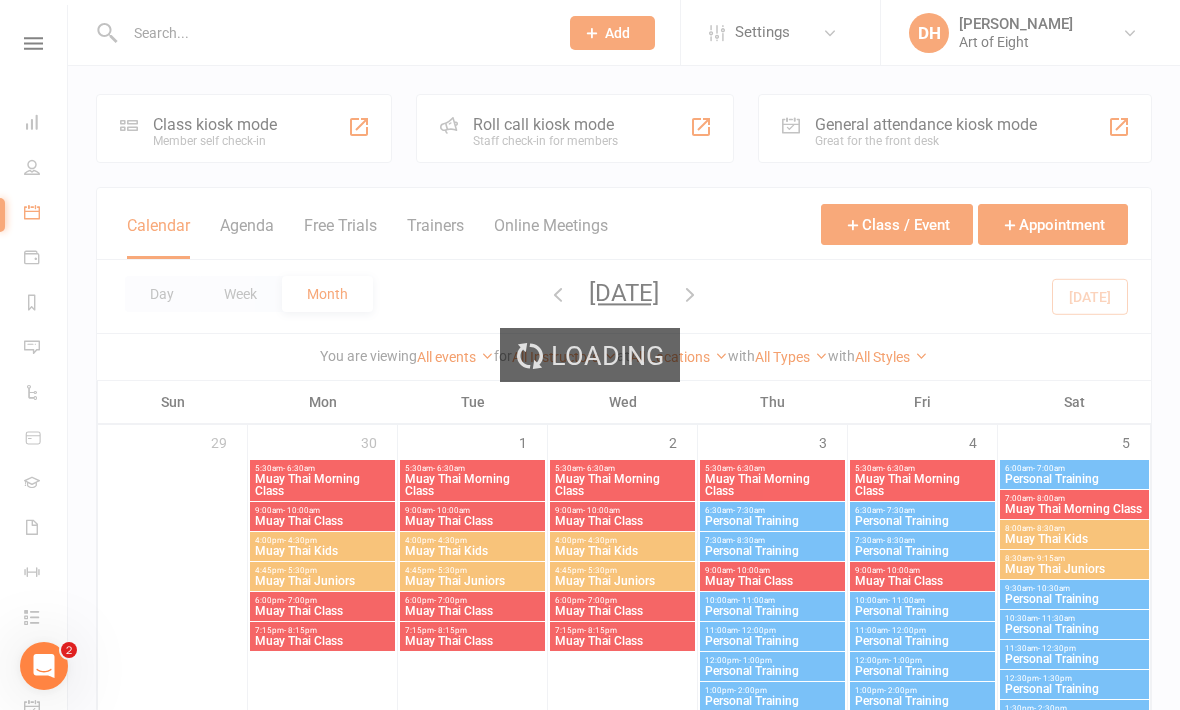 select on "100" 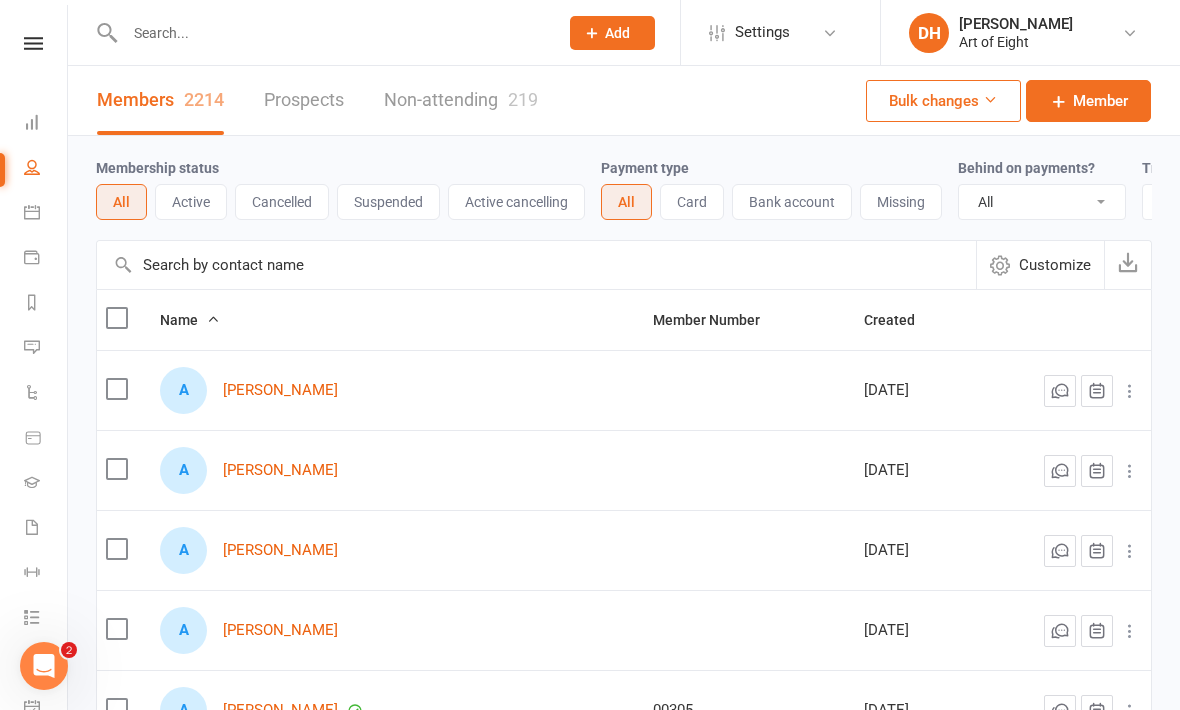 click at bounding box center [32, 257] 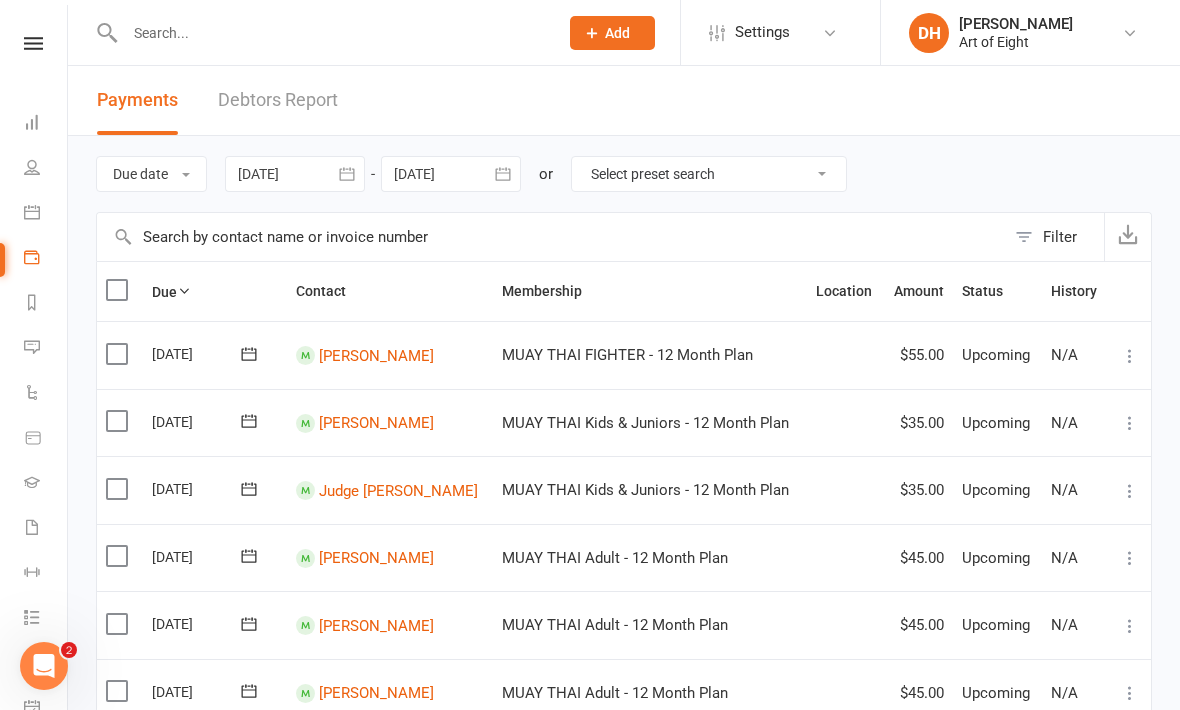 click 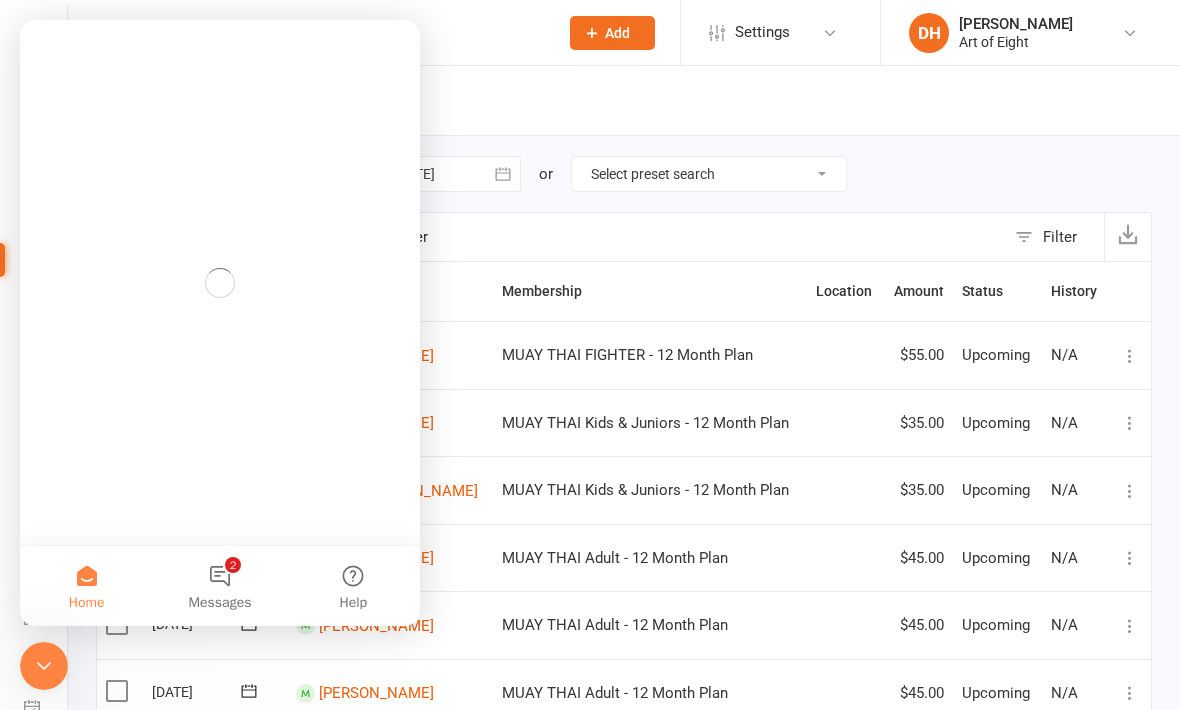 scroll, scrollTop: 0, scrollLeft: 0, axis: both 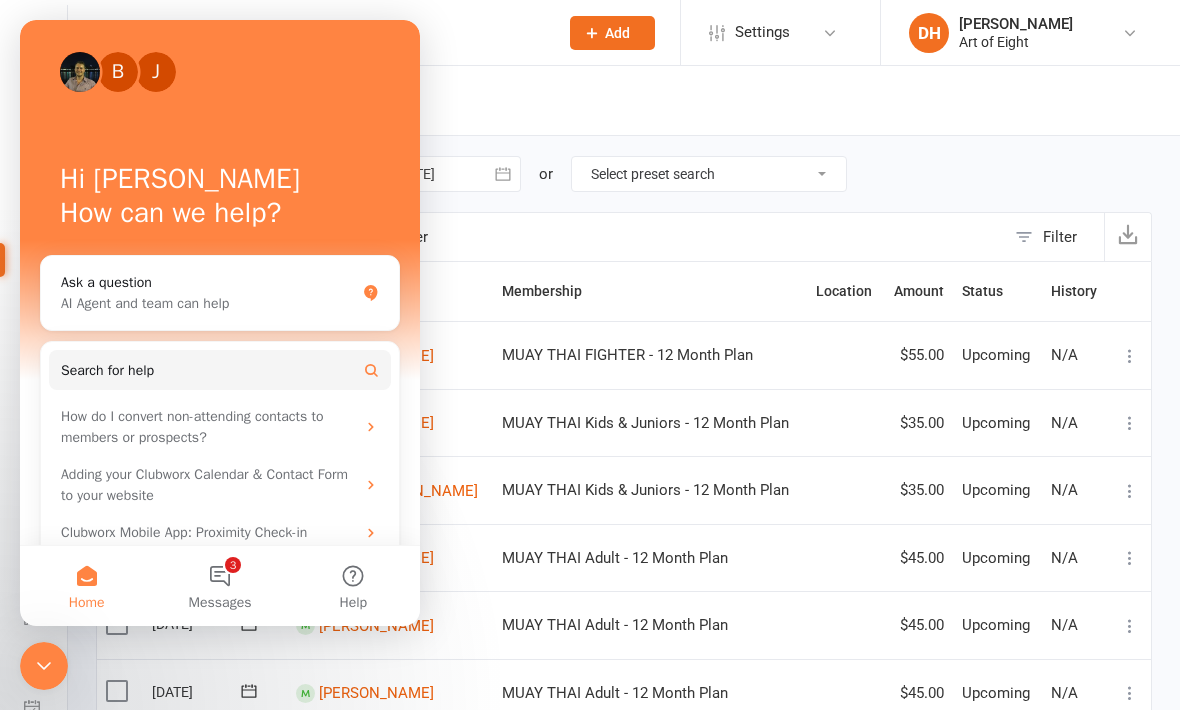 click on "Home" at bounding box center [86, 586] 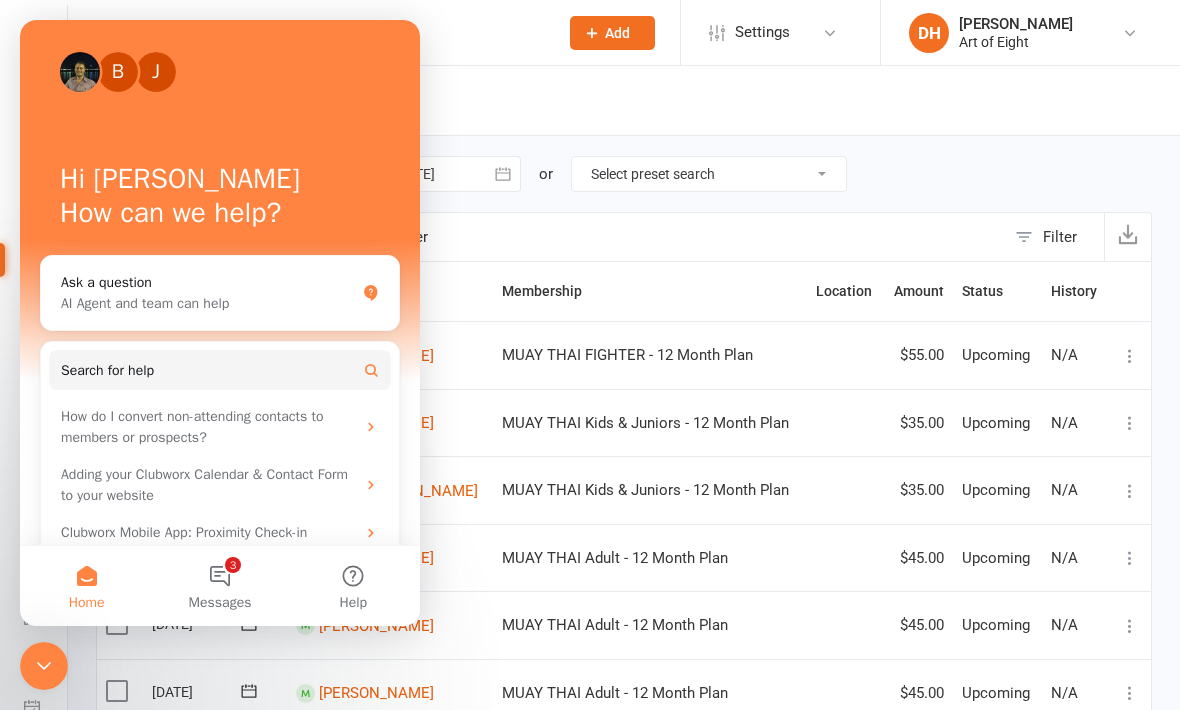 click 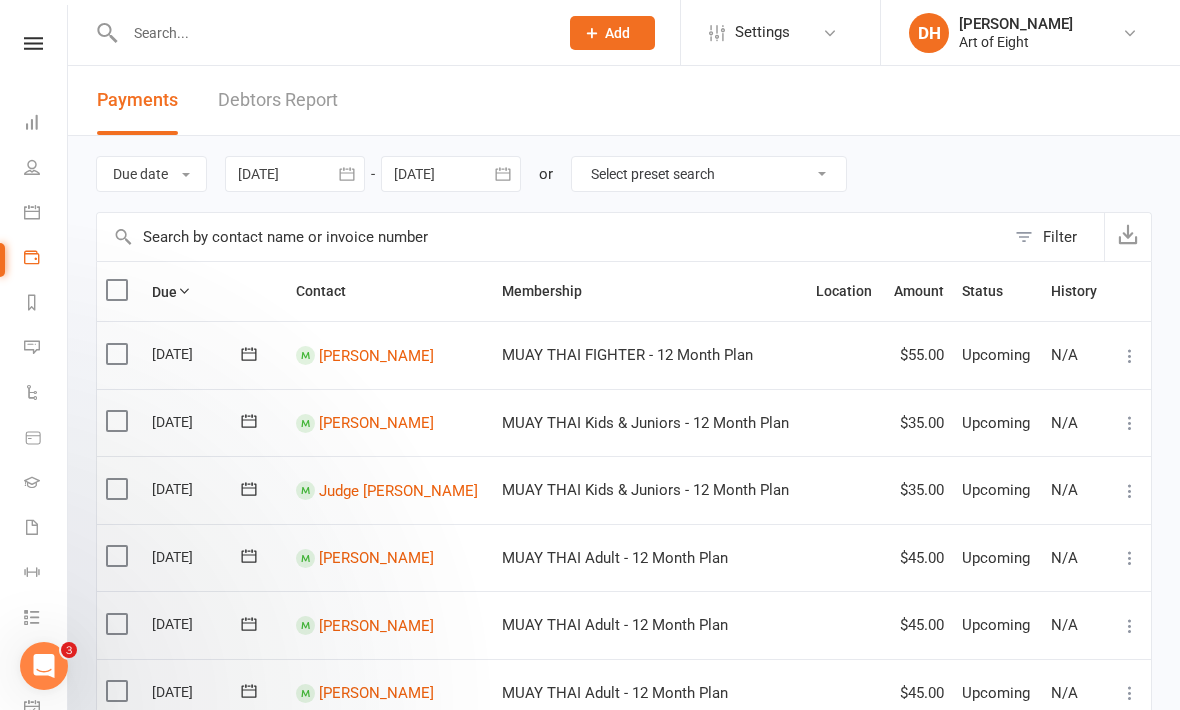 scroll, scrollTop: 0, scrollLeft: 0, axis: both 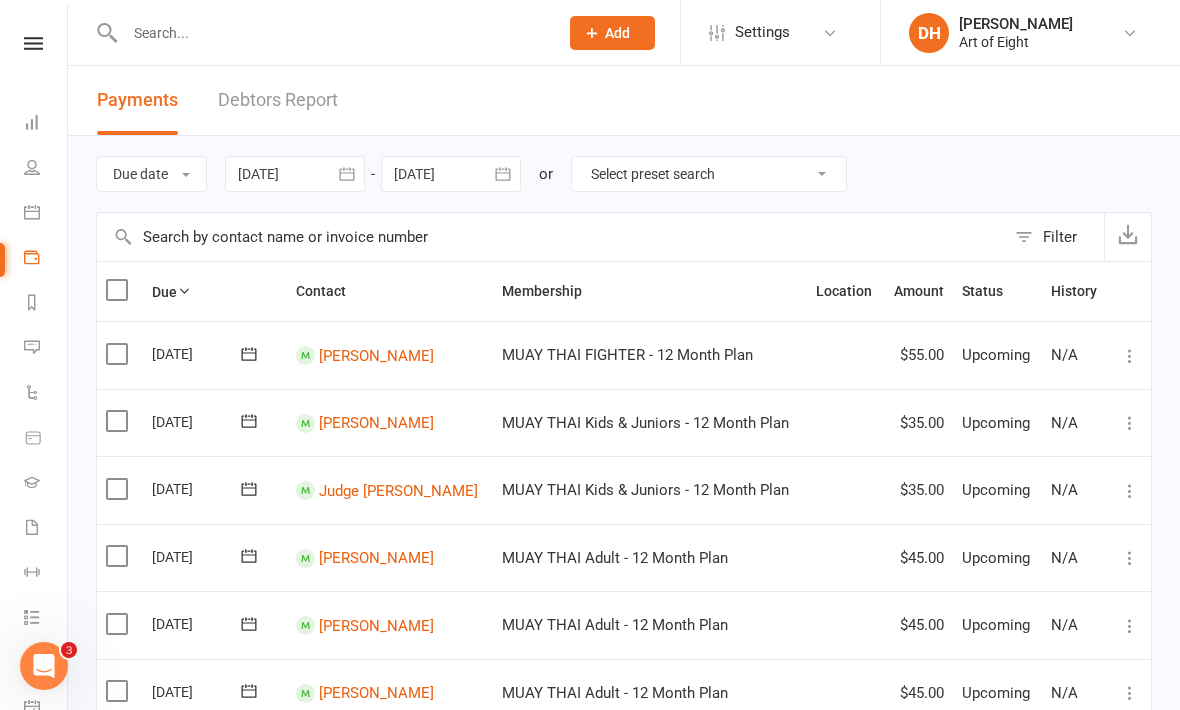 click 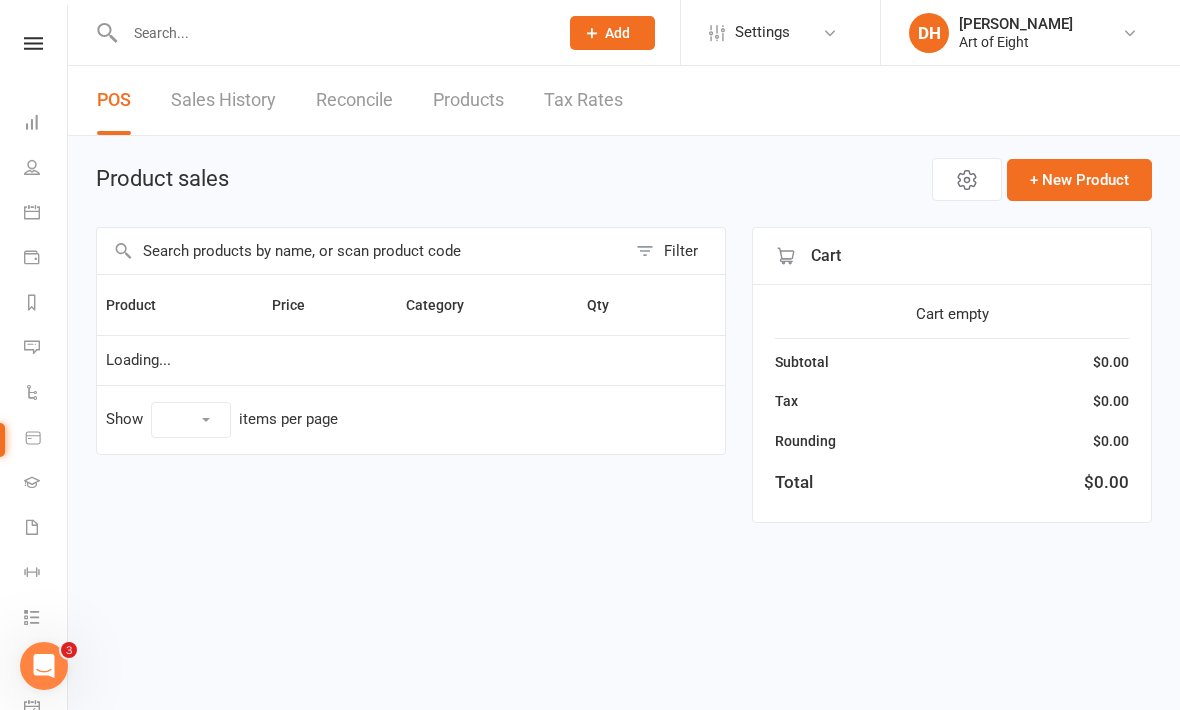 select on "10" 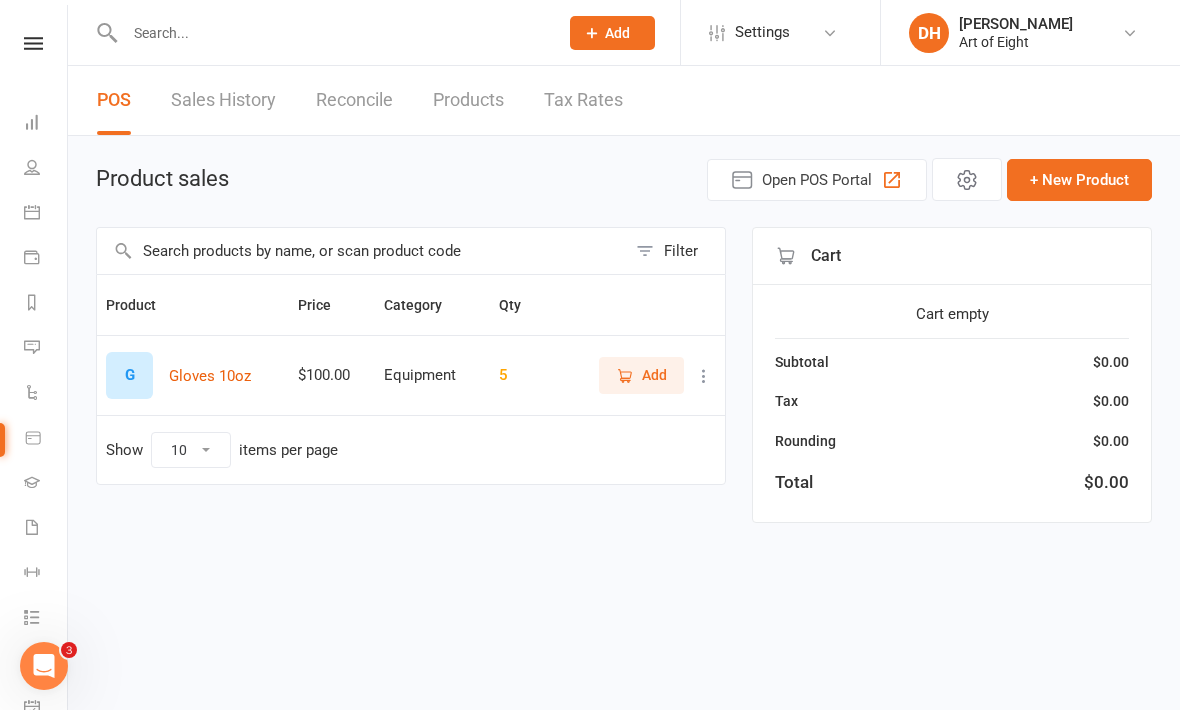click at bounding box center (32, 392) 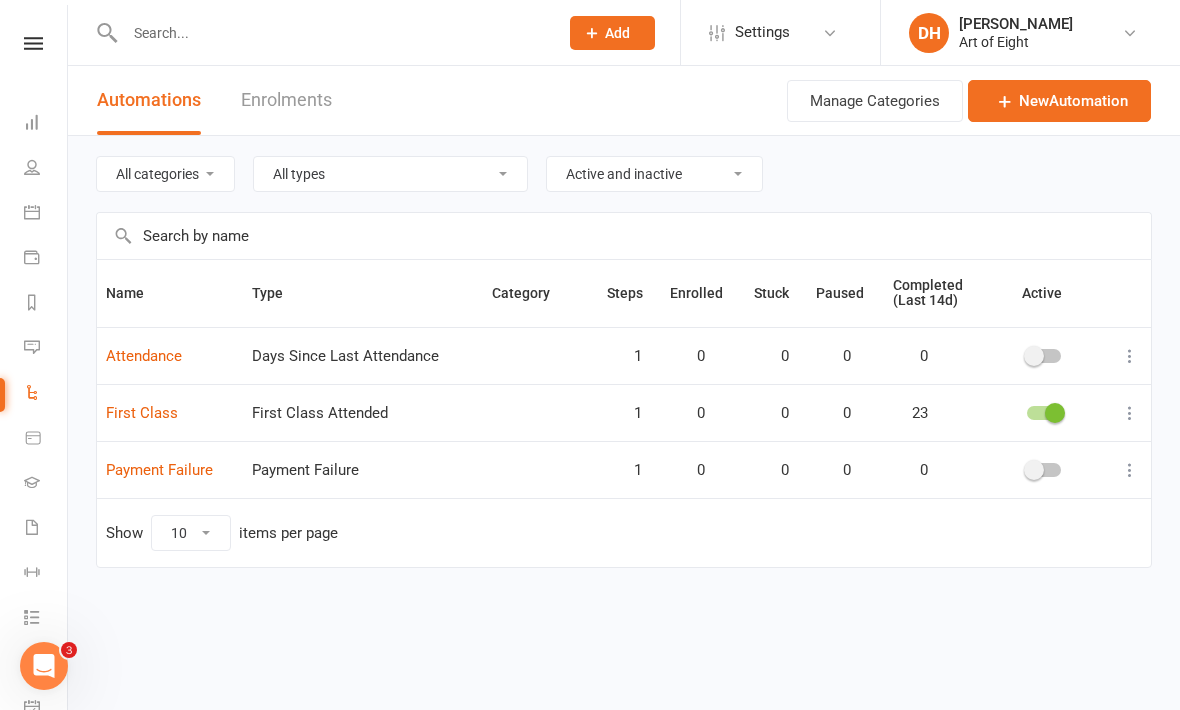 click at bounding box center [32, 347] 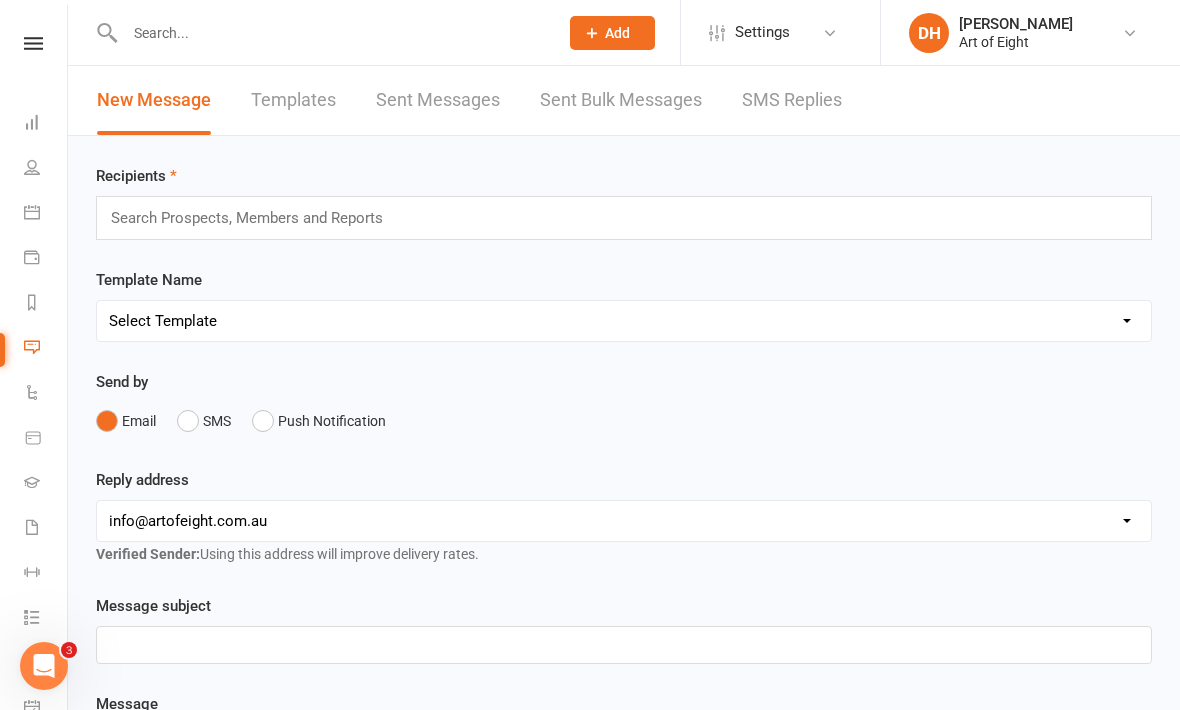 click on "People" at bounding box center (46, 169) 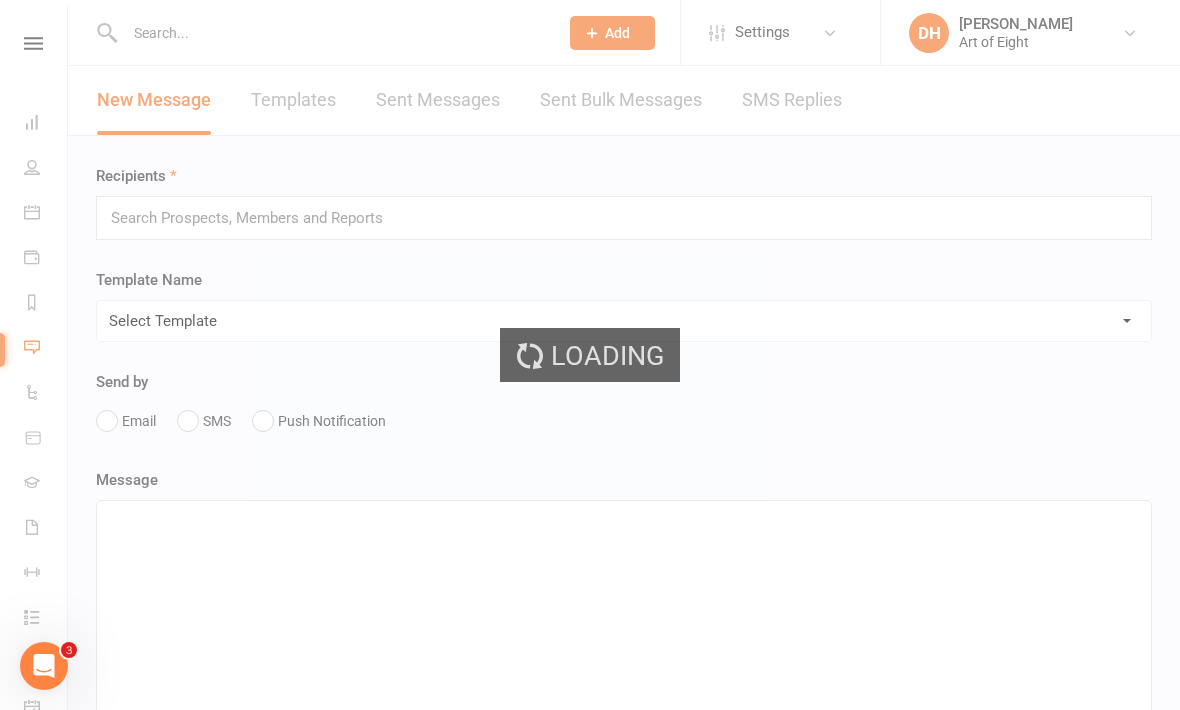 select on "100" 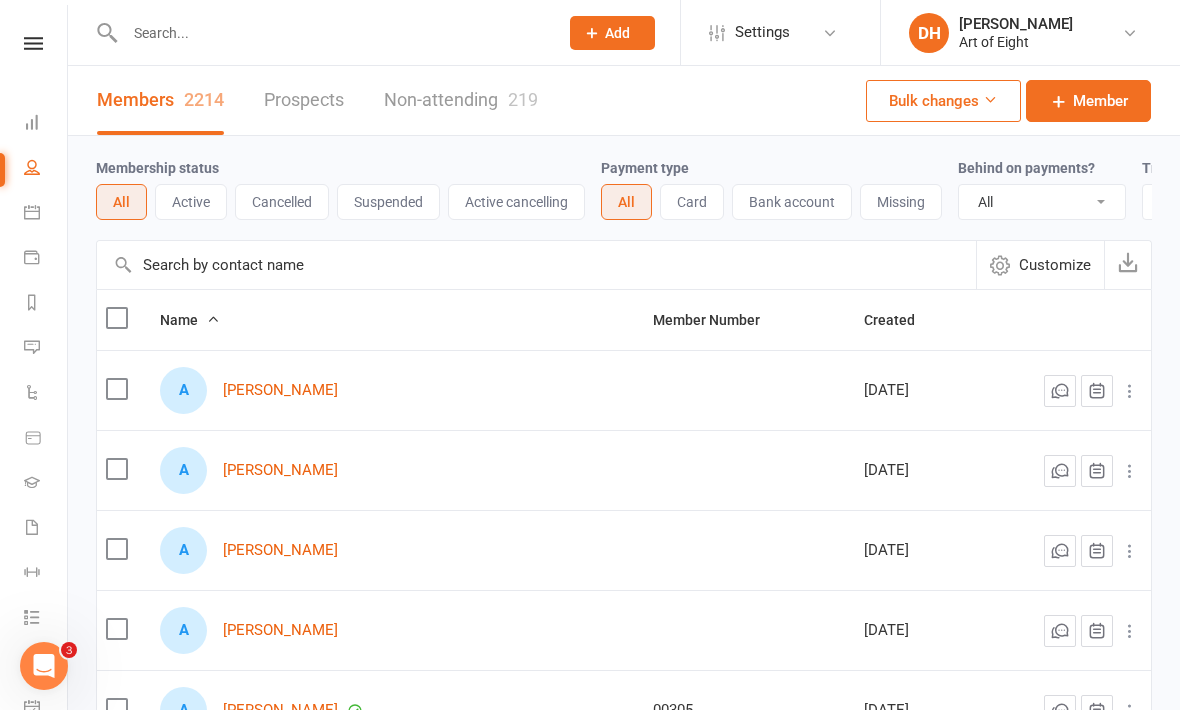 click at bounding box center [32, 302] 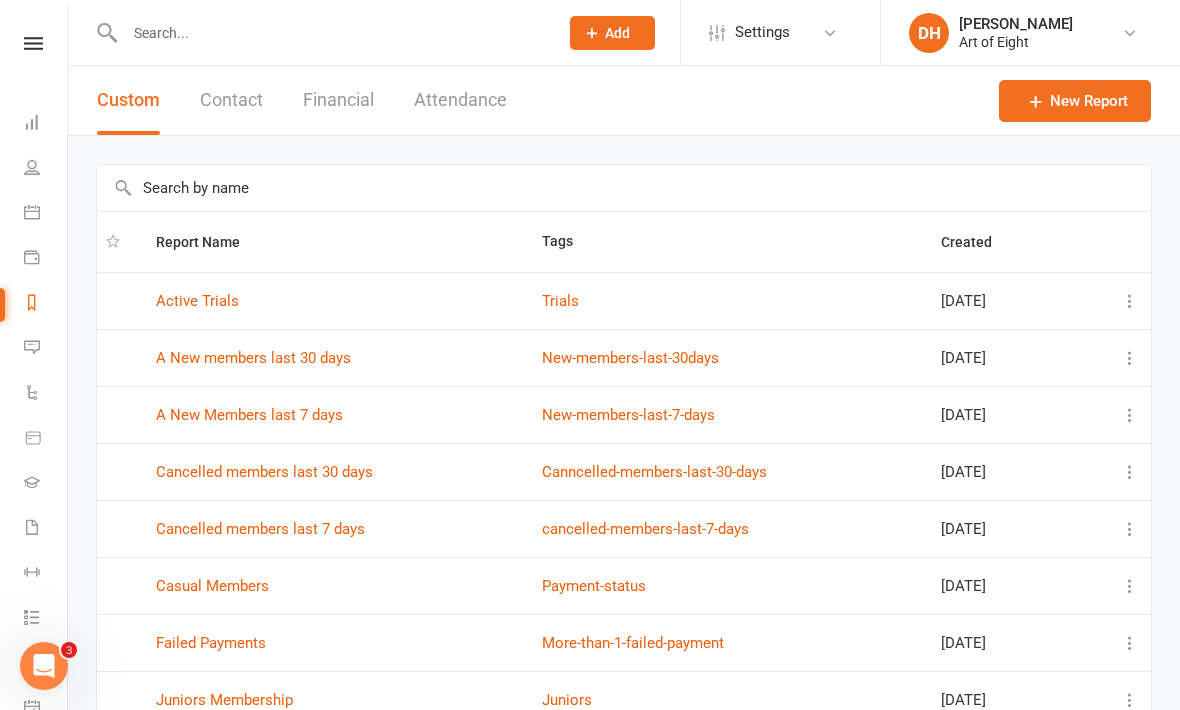 click on "Calendar" at bounding box center (46, 214) 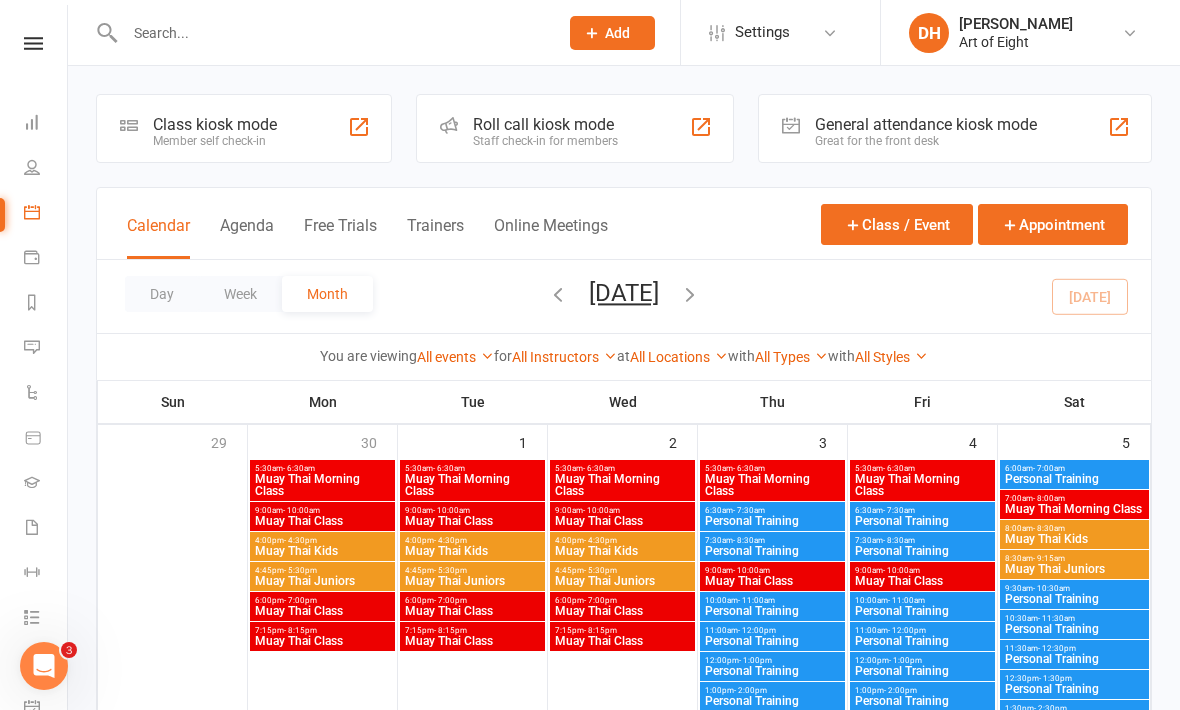 click on "Muay Thai Morning Class" at bounding box center (322, 485) 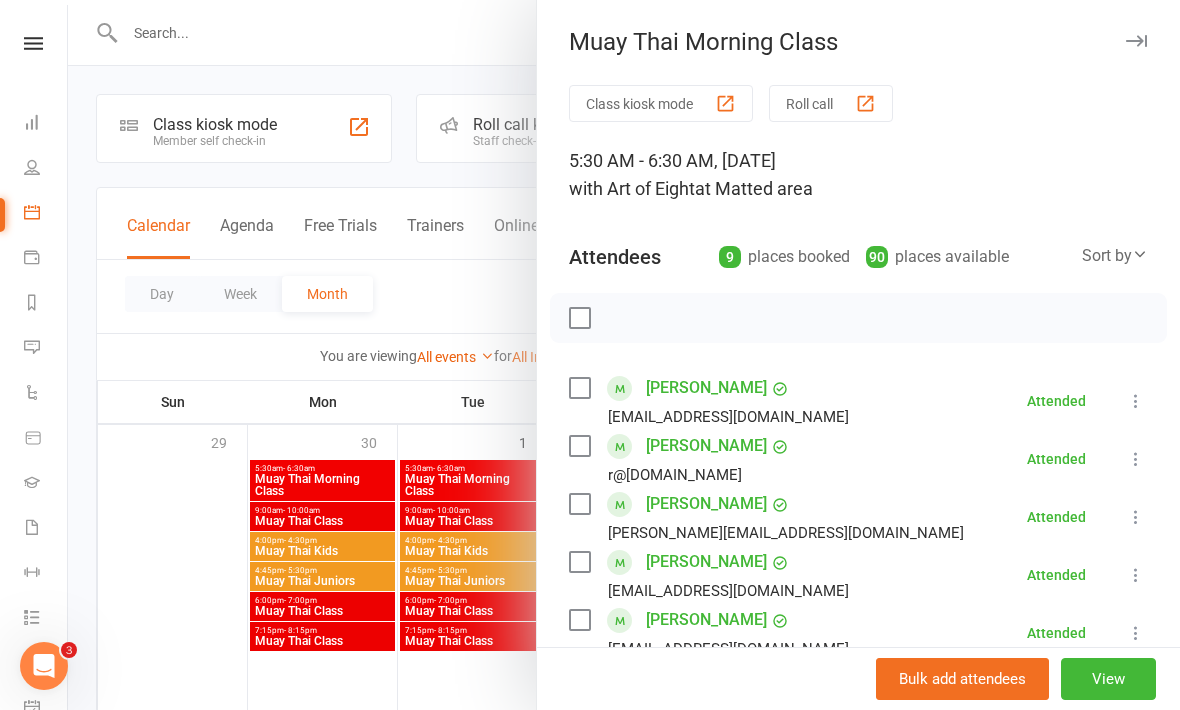 click on "Roll call" at bounding box center (831, 103) 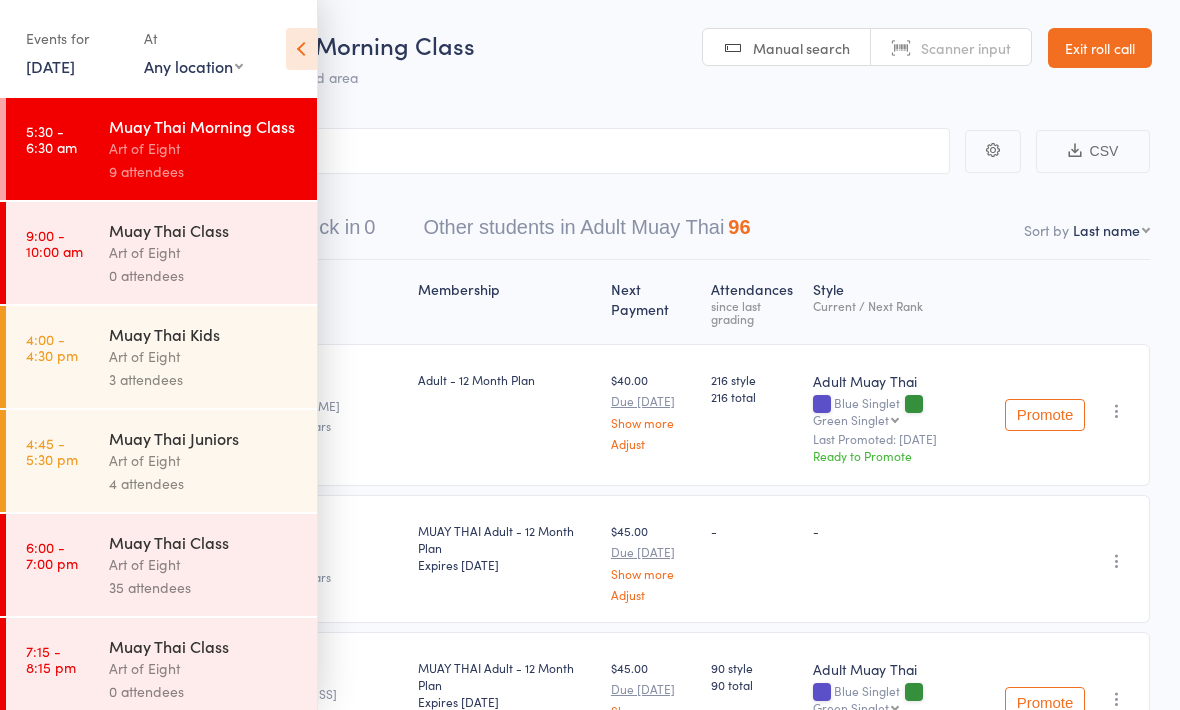 scroll, scrollTop: 0, scrollLeft: 0, axis: both 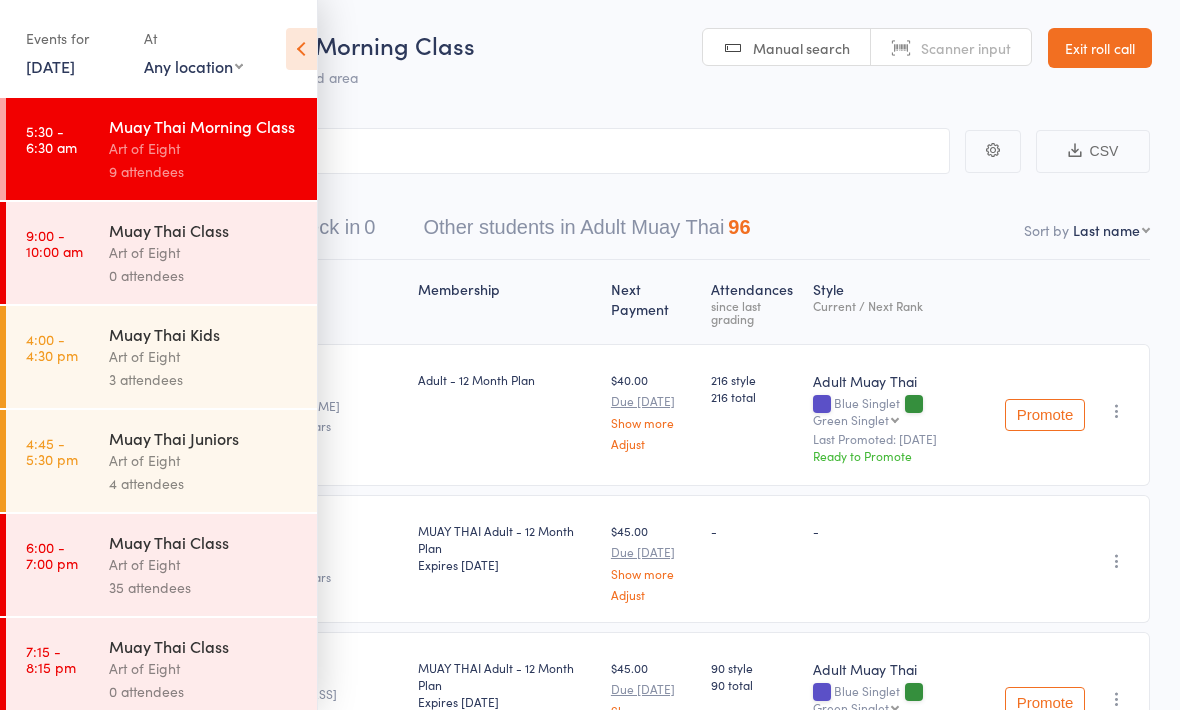 click at bounding box center (490, 151) 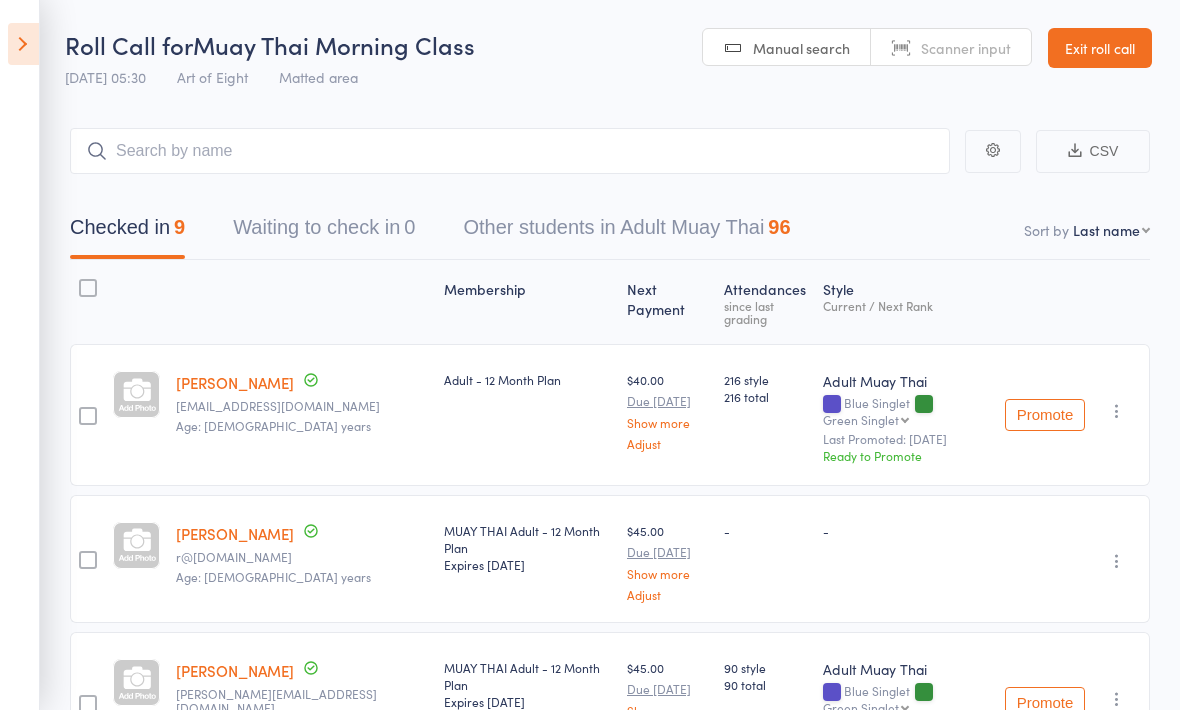 click on "Scanner input" at bounding box center [966, 48] 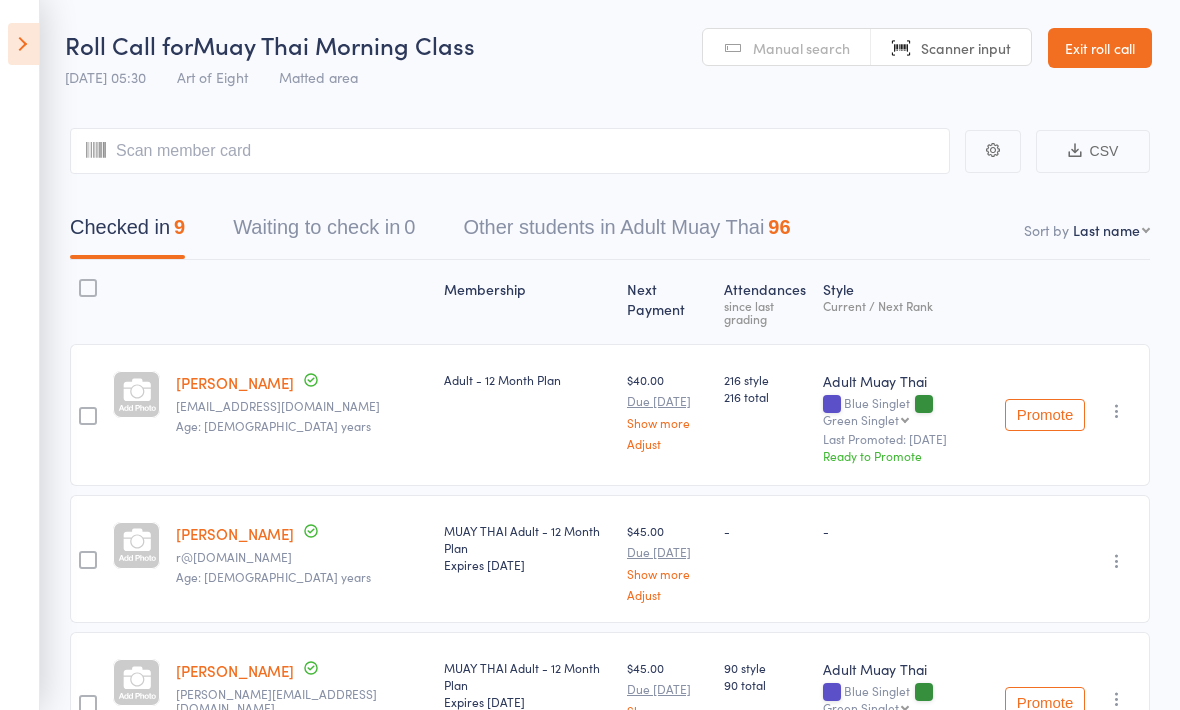 click at bounding box center (23, 44) 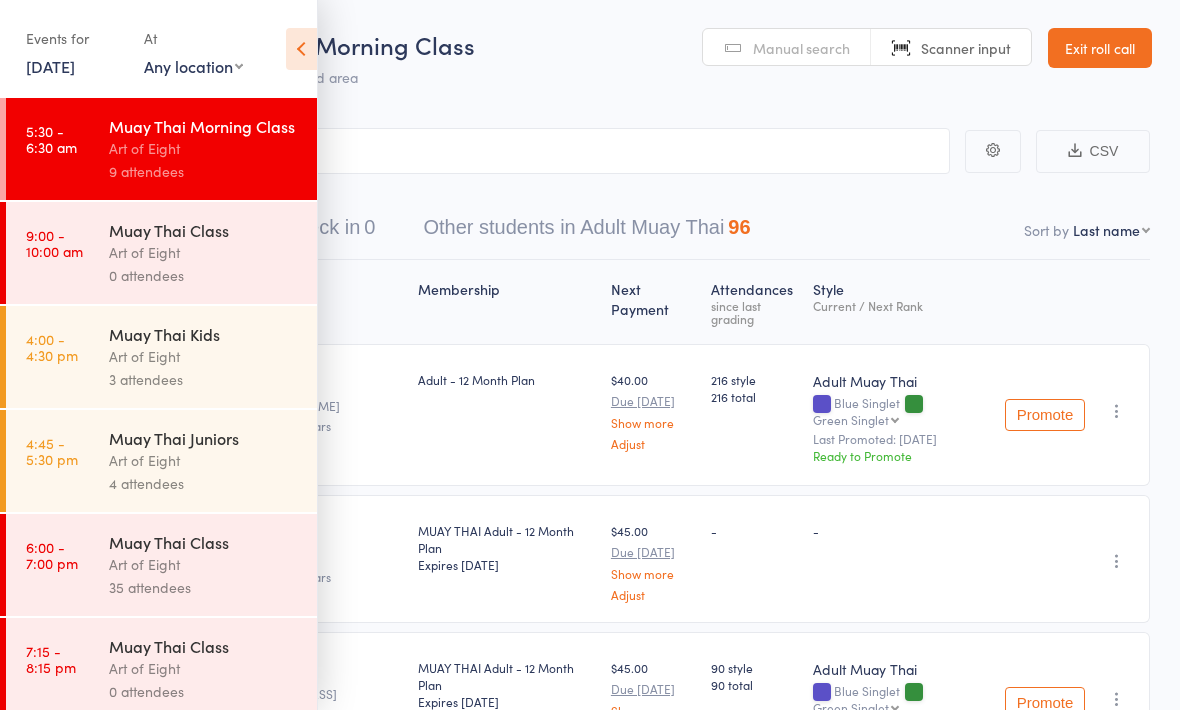click on "Exit roll call" at bounding box center (1100, 48) 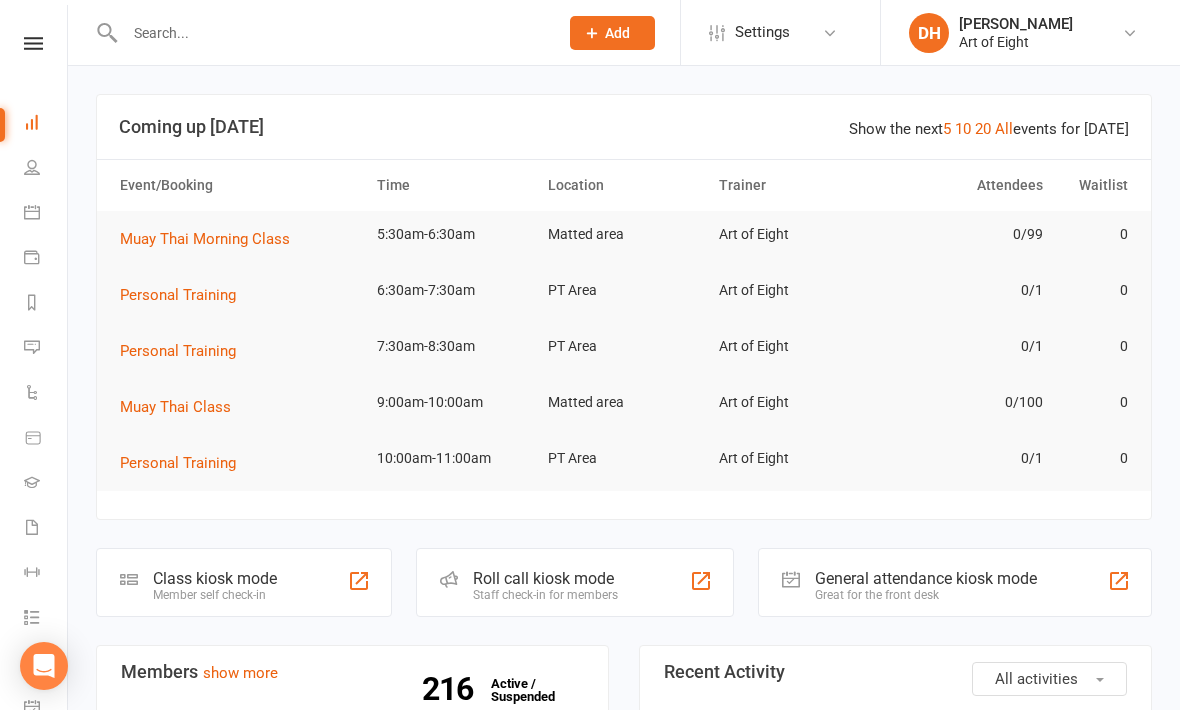 scroll, scrollTop: 0, scrollLeft: 0, axis: both 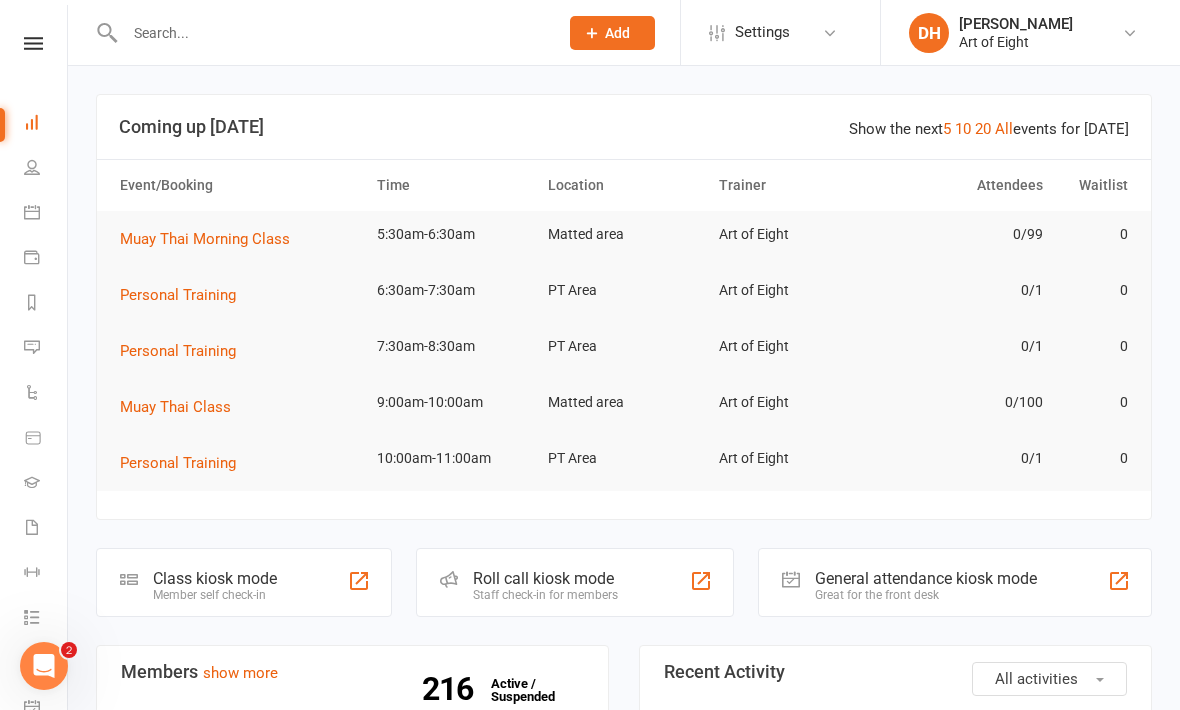 click on "Class kiosk mode" 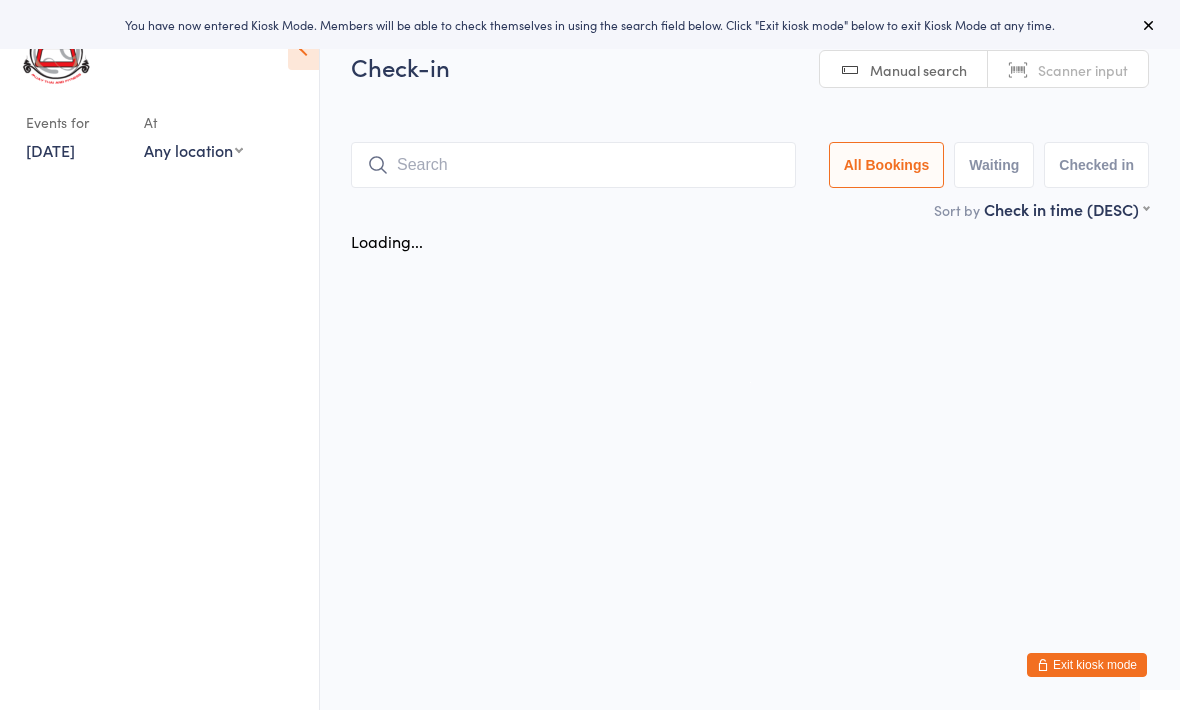 scroll, scrollTop: 0, scrollLeft: 0, axis: both 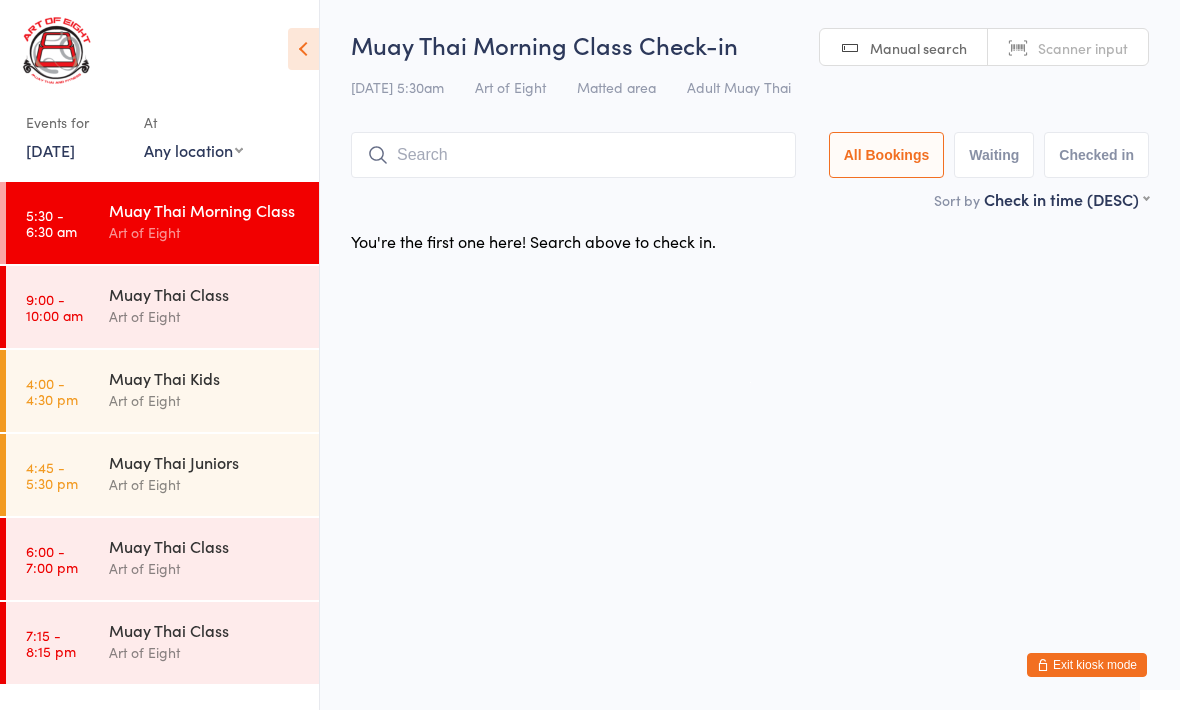 click at bounding box center [573, 155] 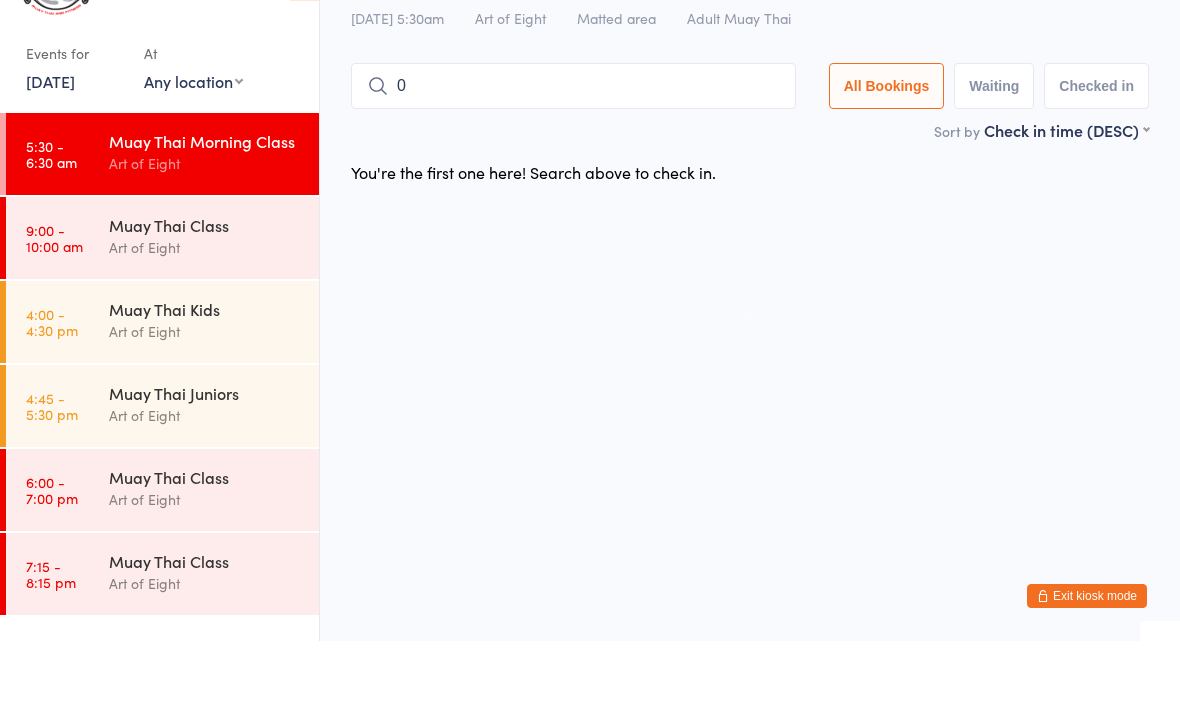 scroll, scrollTop: 0, scrollLeft: 0, axis: both 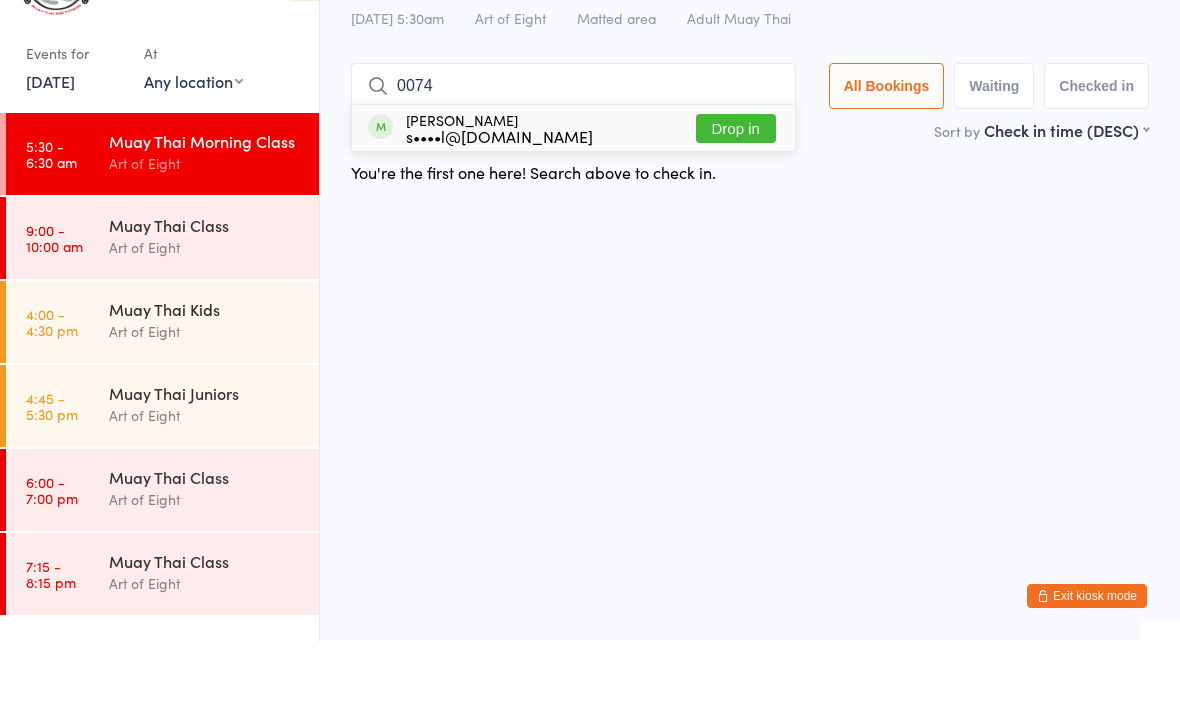 type on "0074" 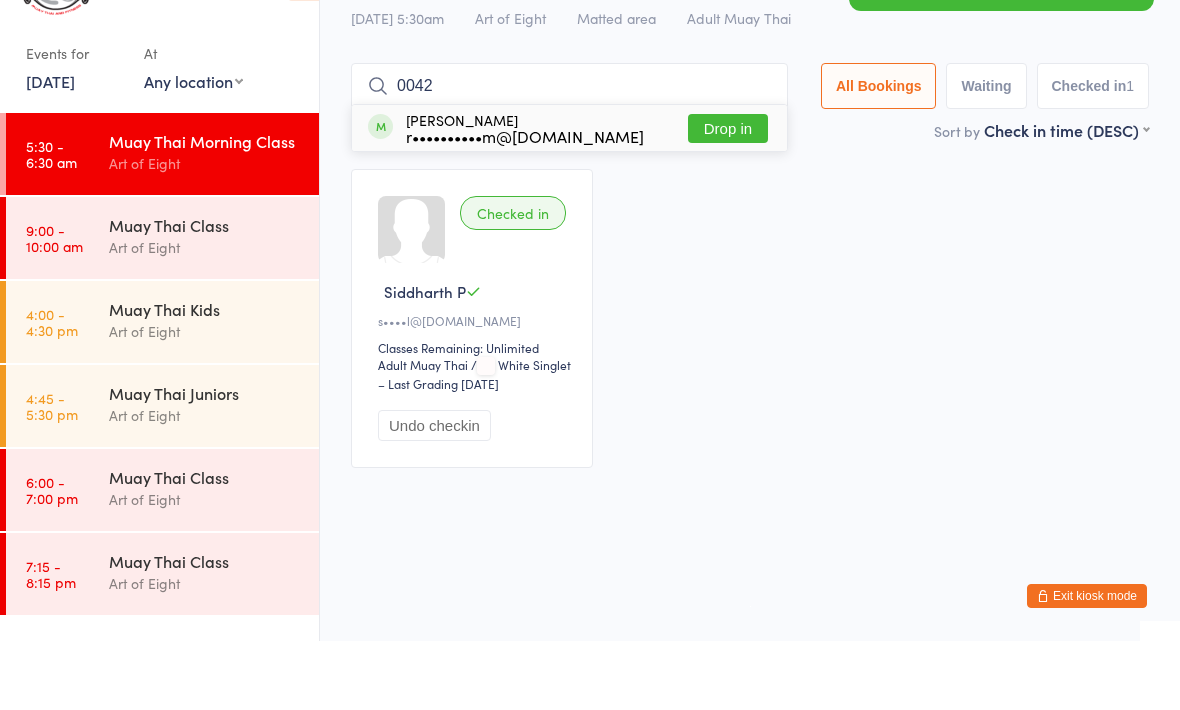 type on "0042" 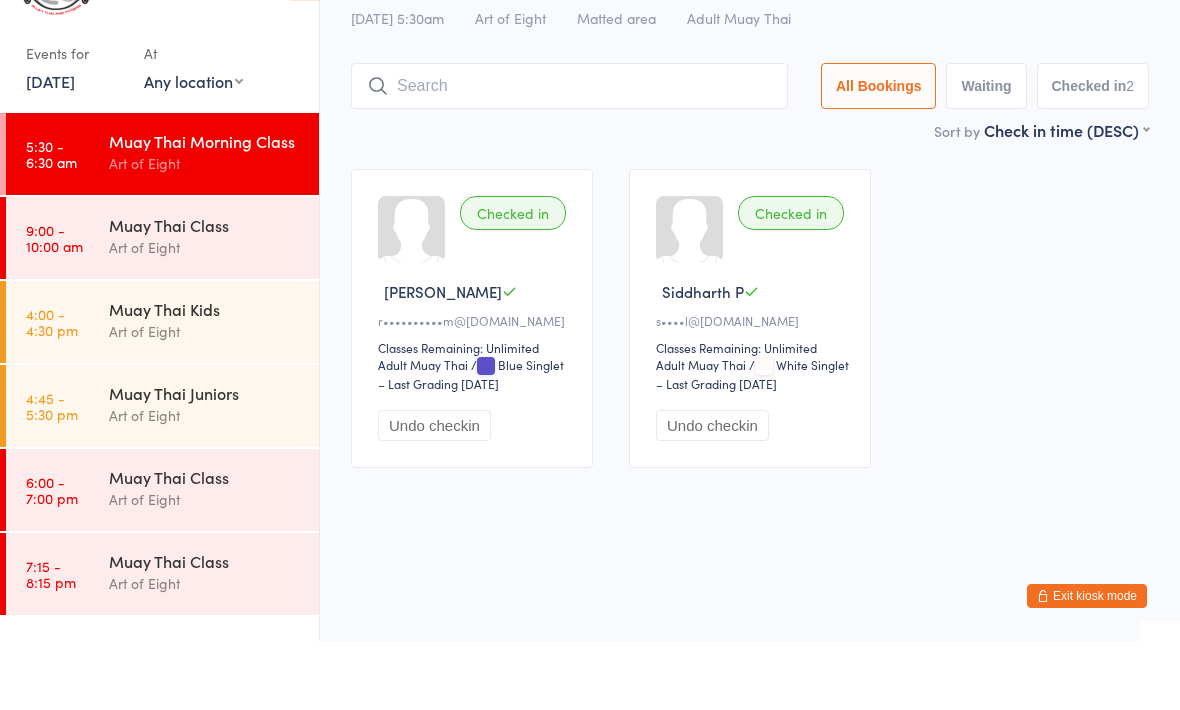 click at bounding box center [569, 155] 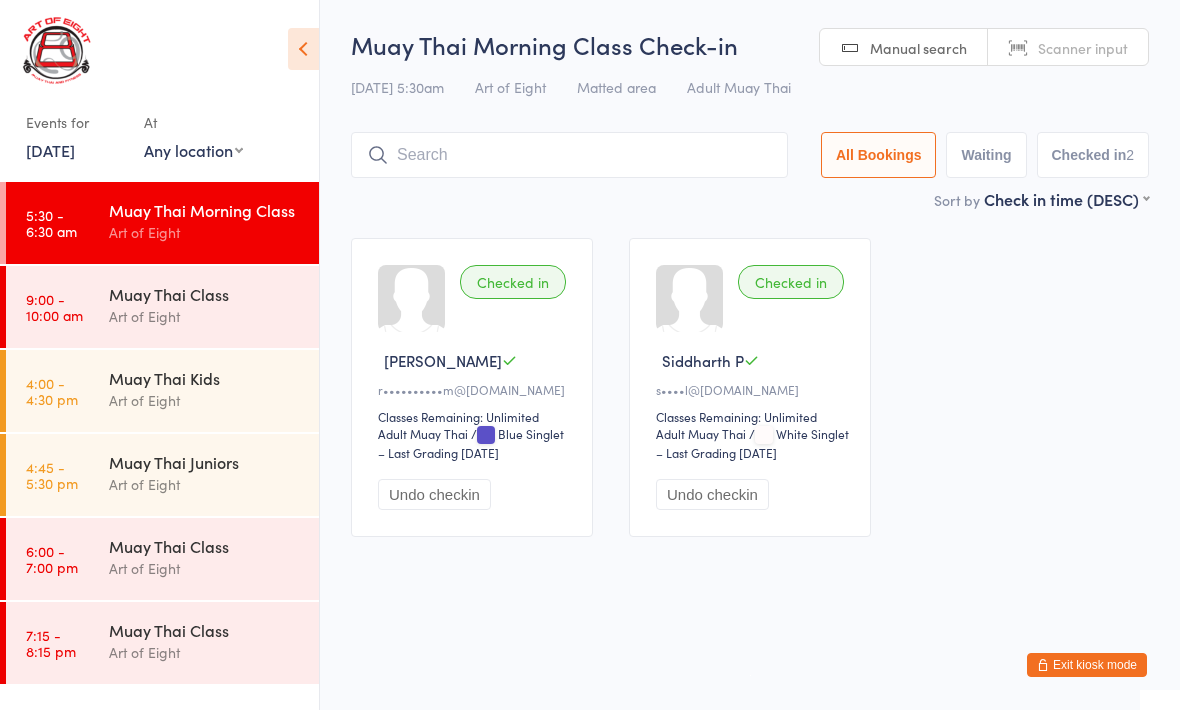 click on "Muay Thai Morning Class Check-in 14 Jul 5:30am  Art of Eight  Matted area  Adult Muay Thai  Manual search Scanner input All Bookings Waiting  Checked in  2" at bounding box center [750, 108] 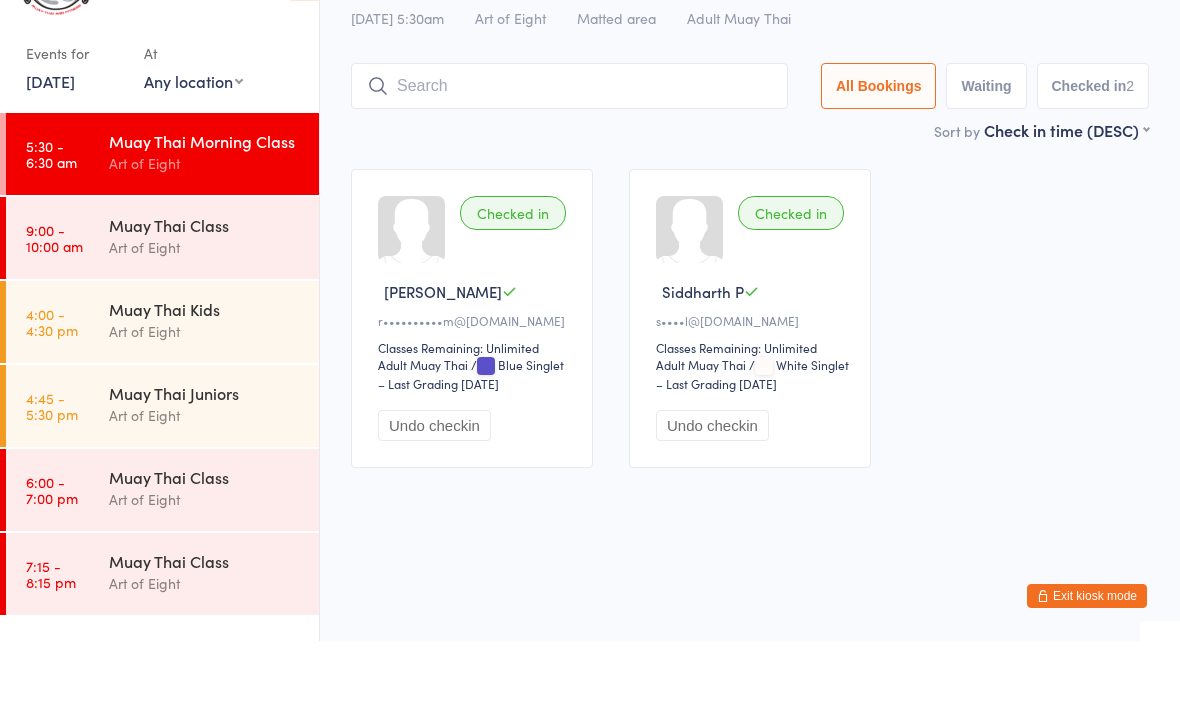 scroll, scrollTop: 0, scrollLeft: 0, axis: both 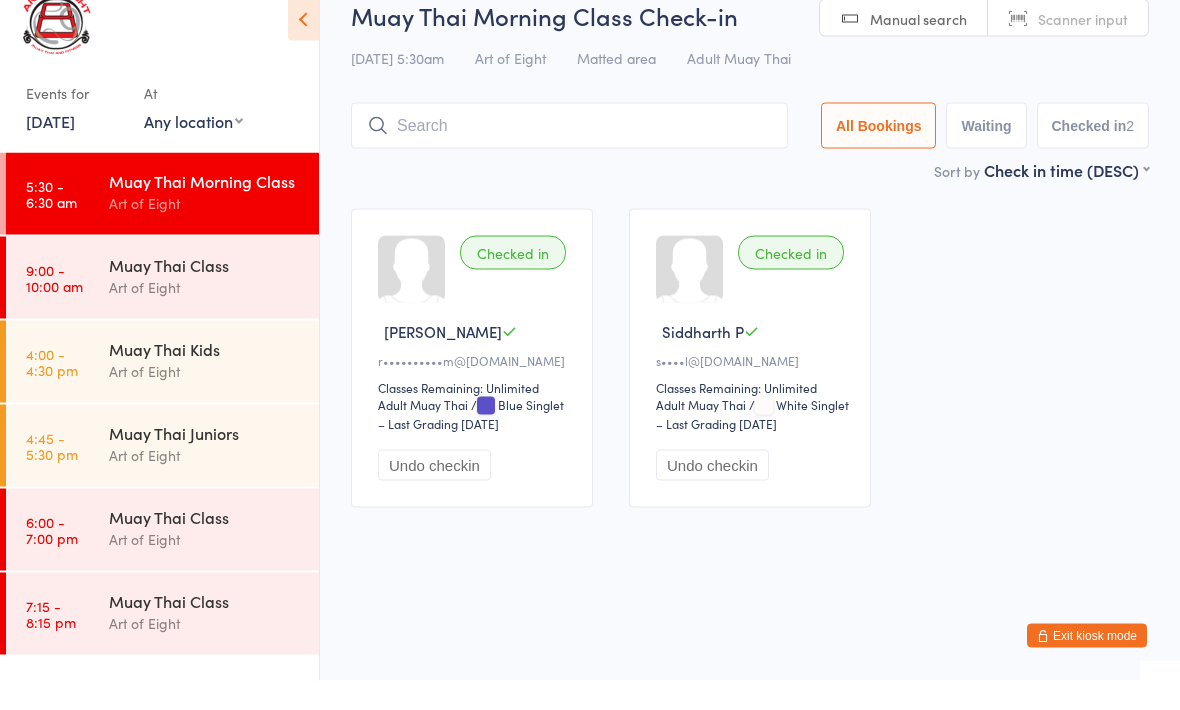 click on "Manual search" at bounding box center (918, 48) 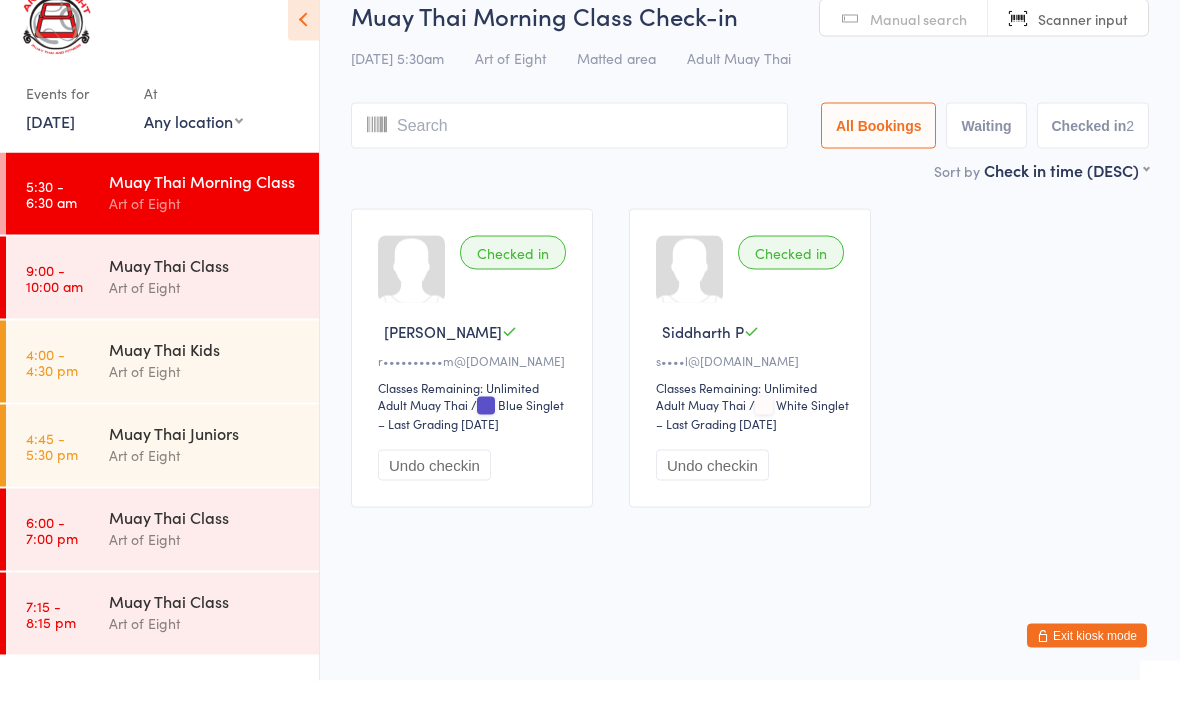 click at bounding box center (569, 155) 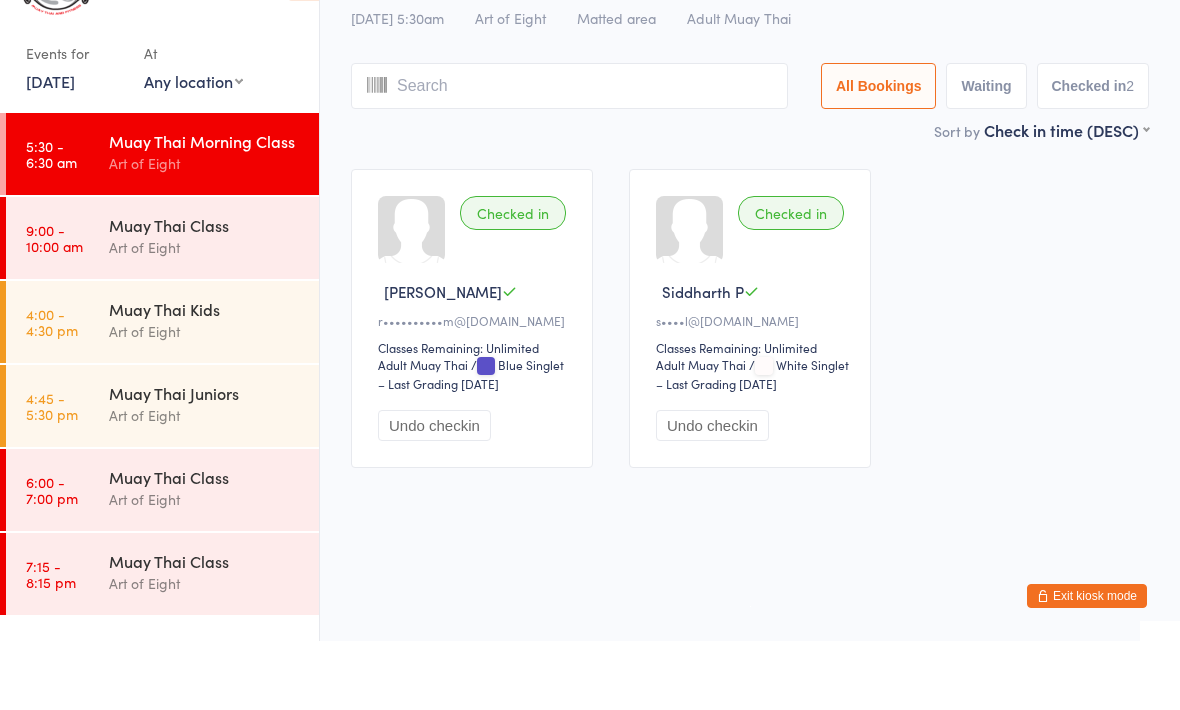 scroll, scrollTop: 0, scrollLeft: 0, axis: both 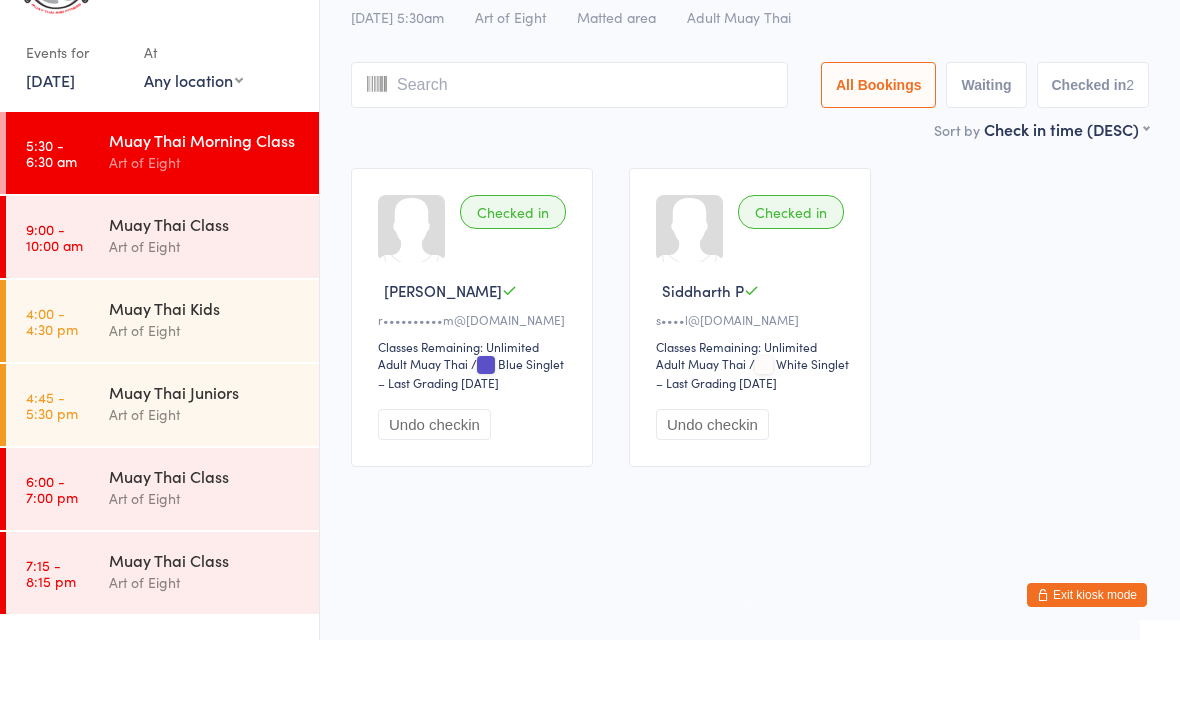type on "D" 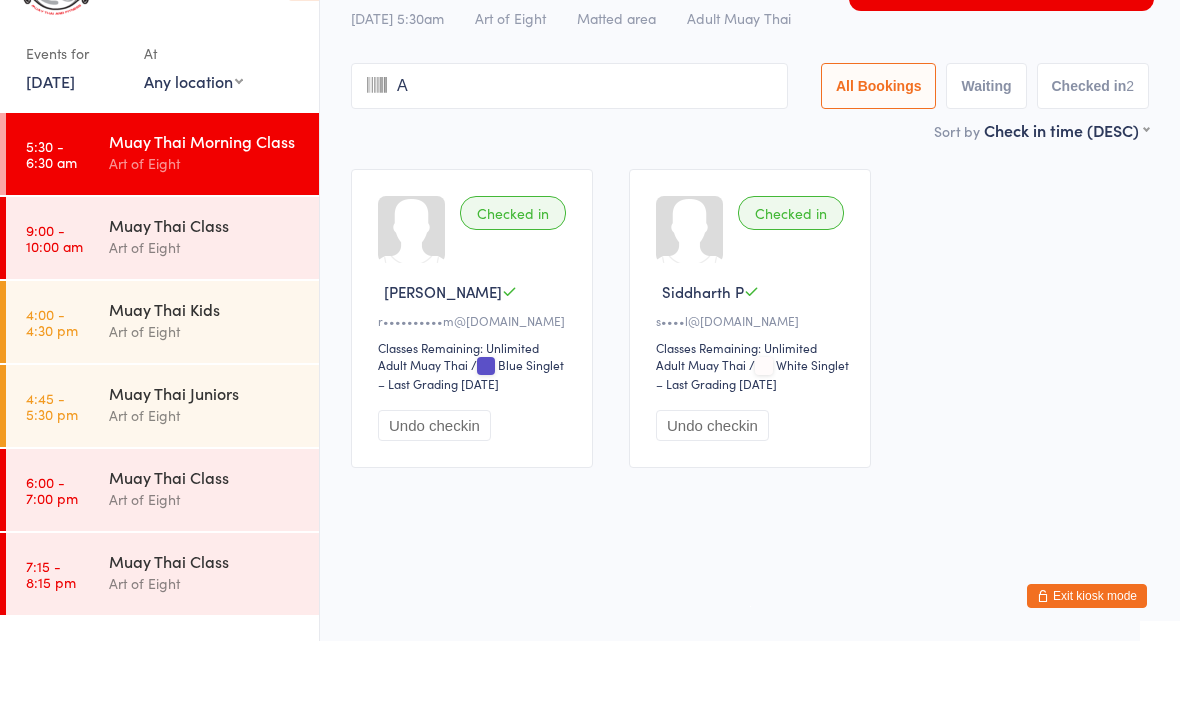 type on "An" 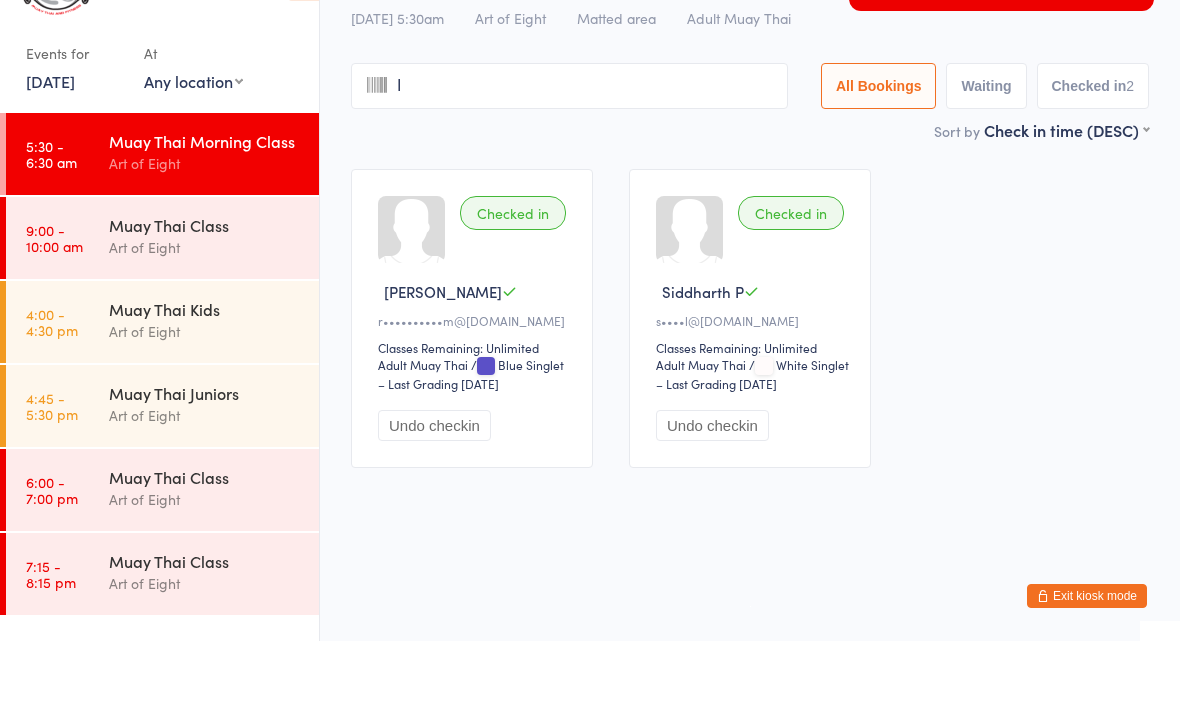 type on "Ie" 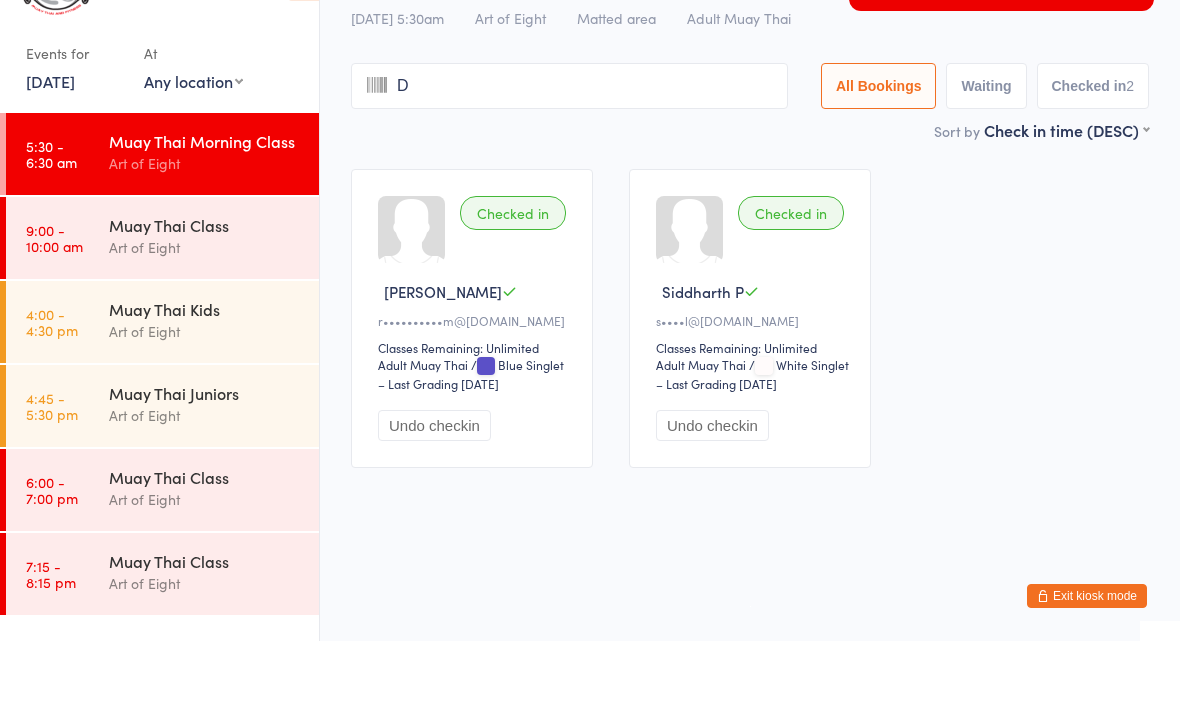 type on "Da" 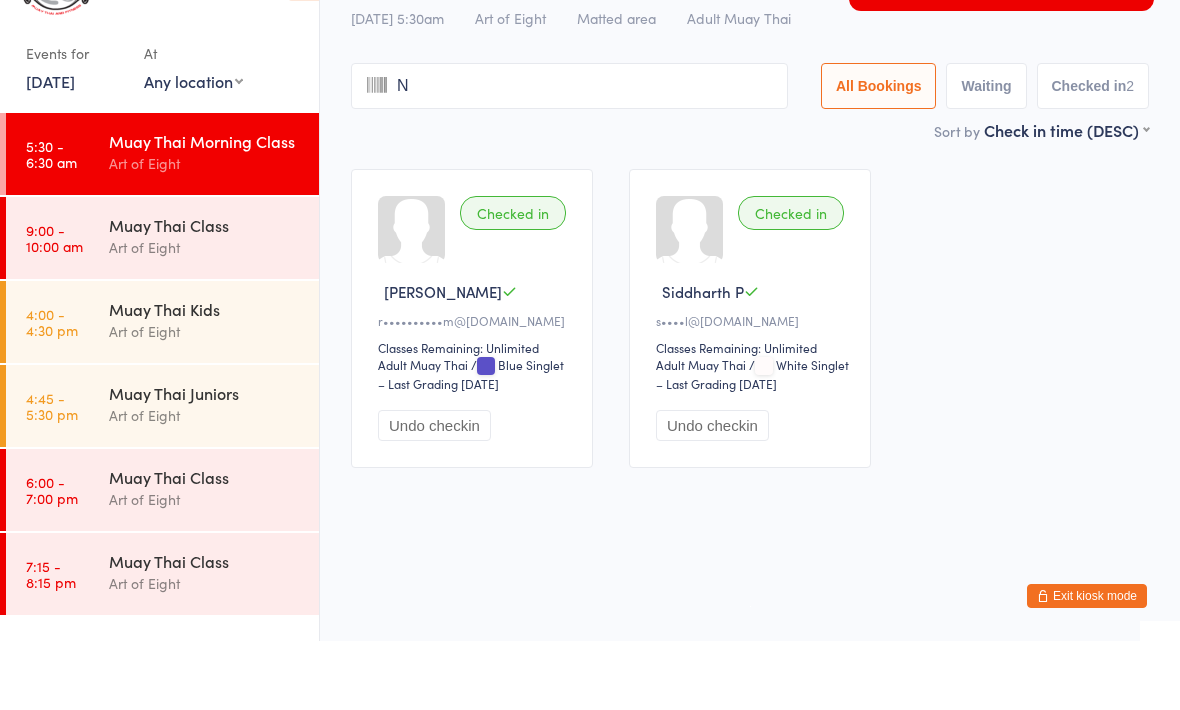 type on "Ni" 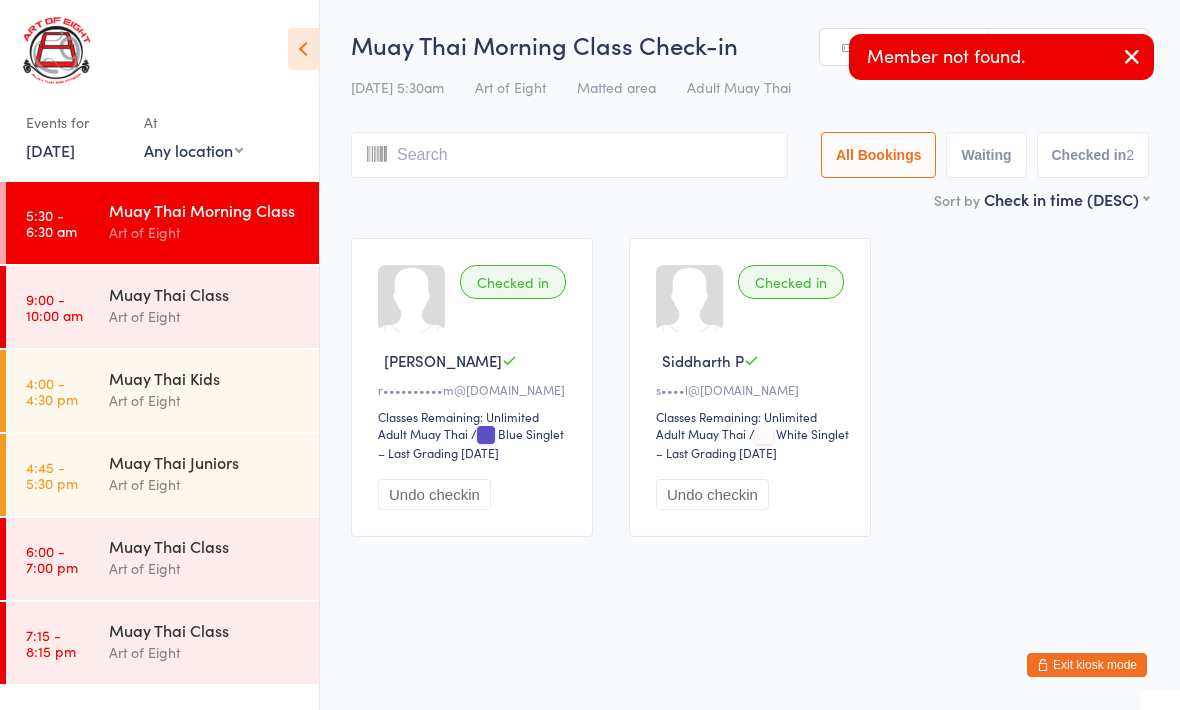 click at bounding box center [1132, 56] 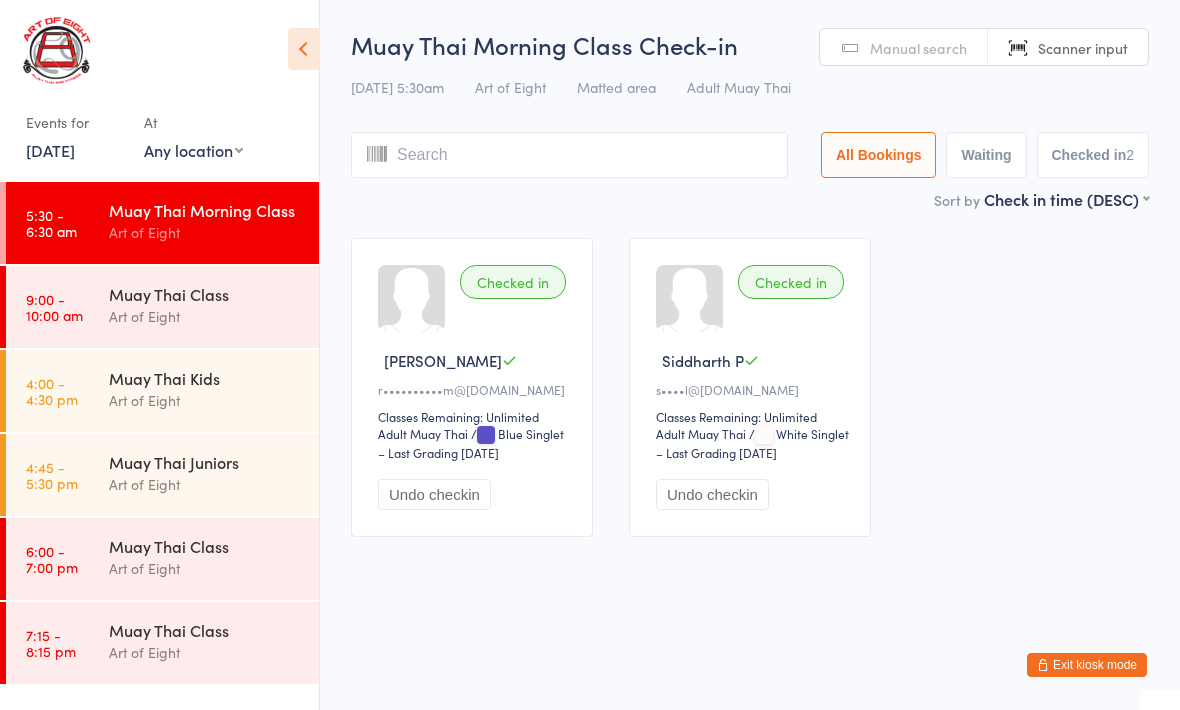 click on "Manual search" at bounding box center [904, 48] 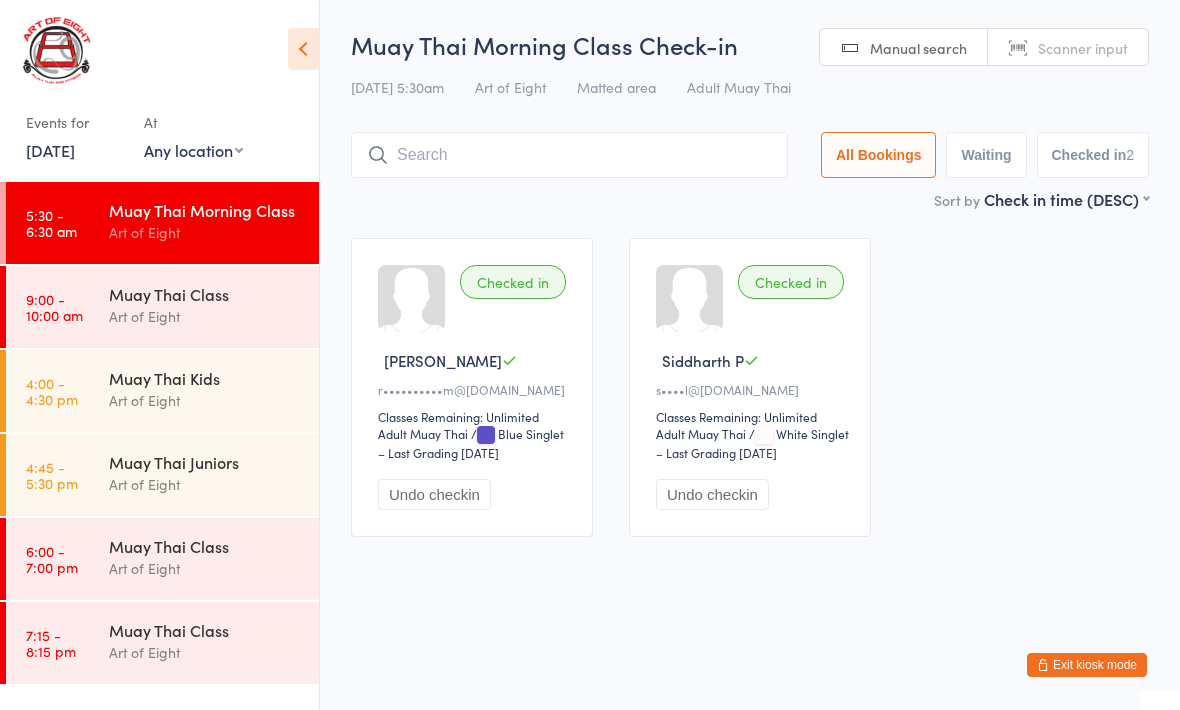 click at bounding box center (569, 155) 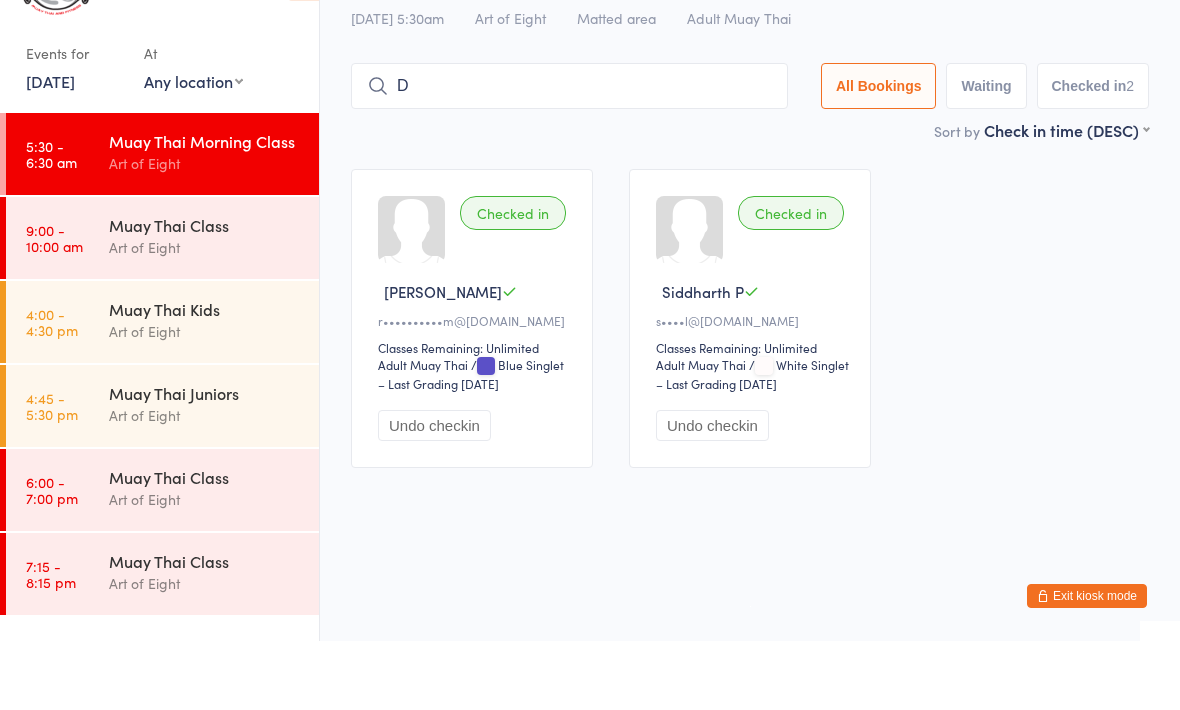 scroll, scrollTop: 0, scrollLeft: 0, axis: both 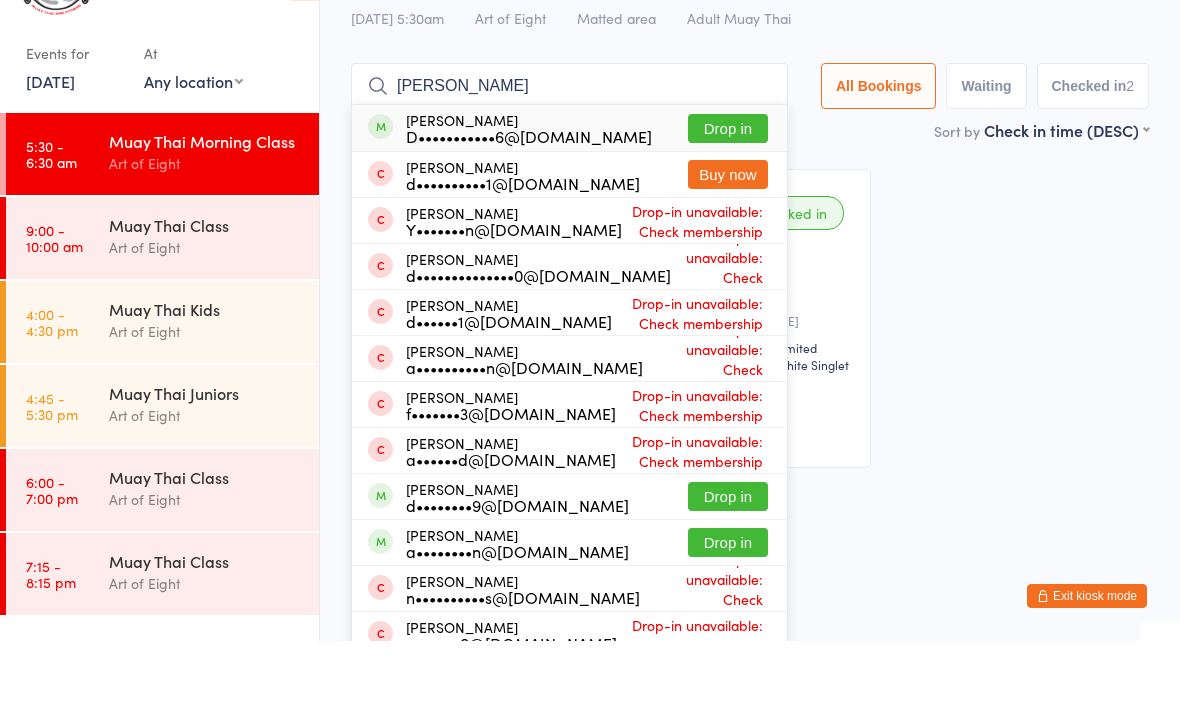 type on "Dani" 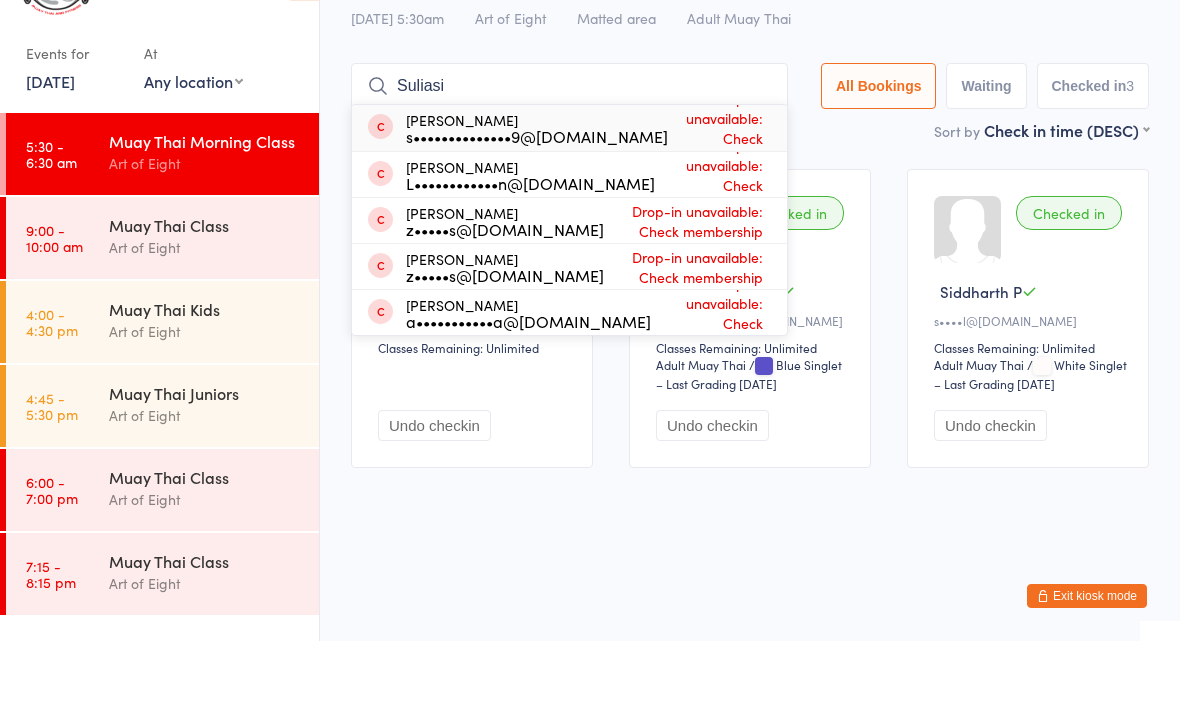 type on "Suliasi" 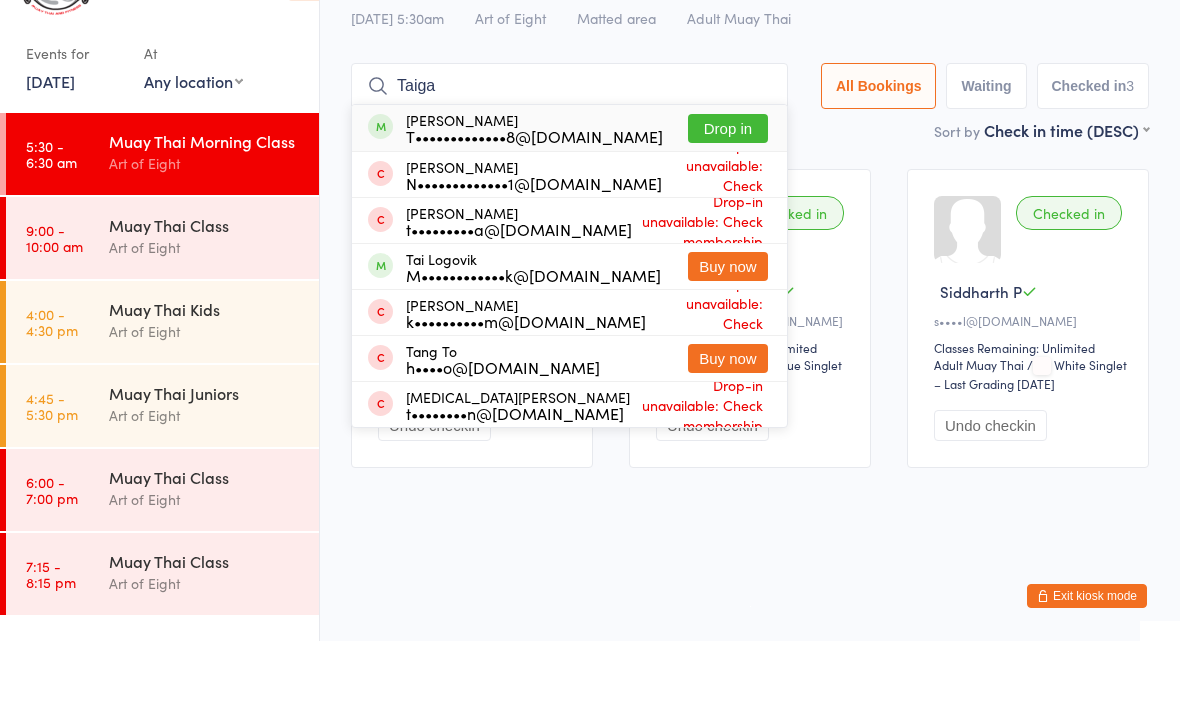 type on "Taiga" 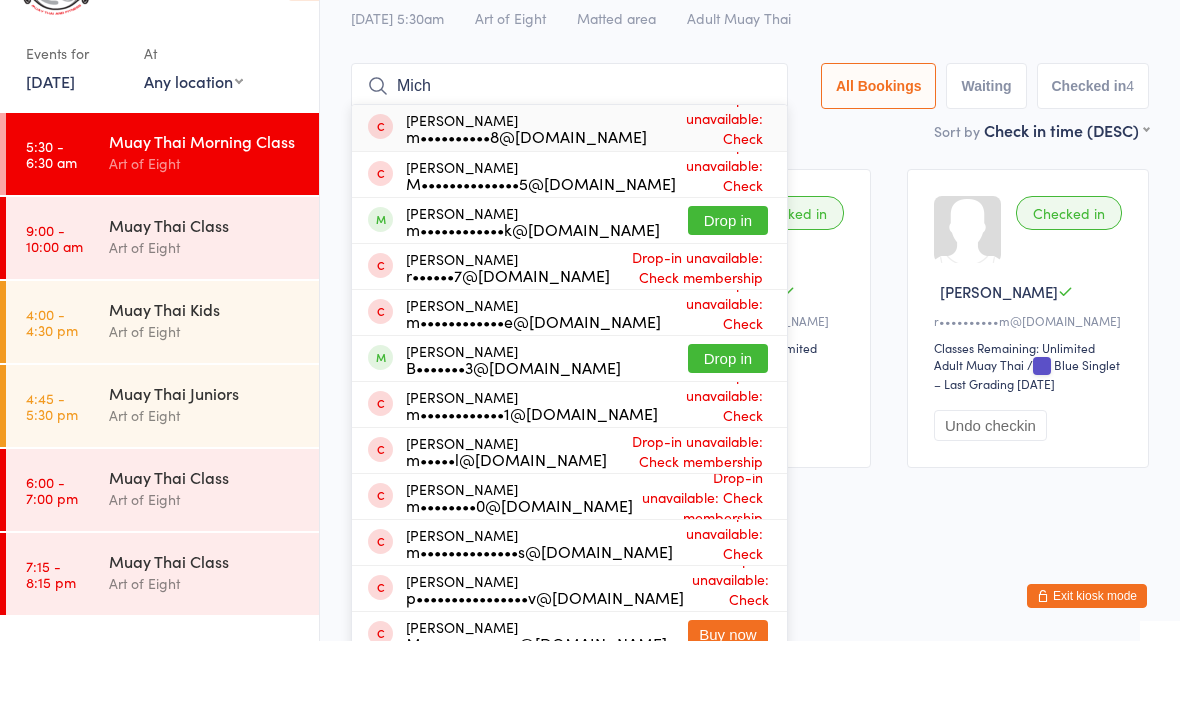 type on "Mich" 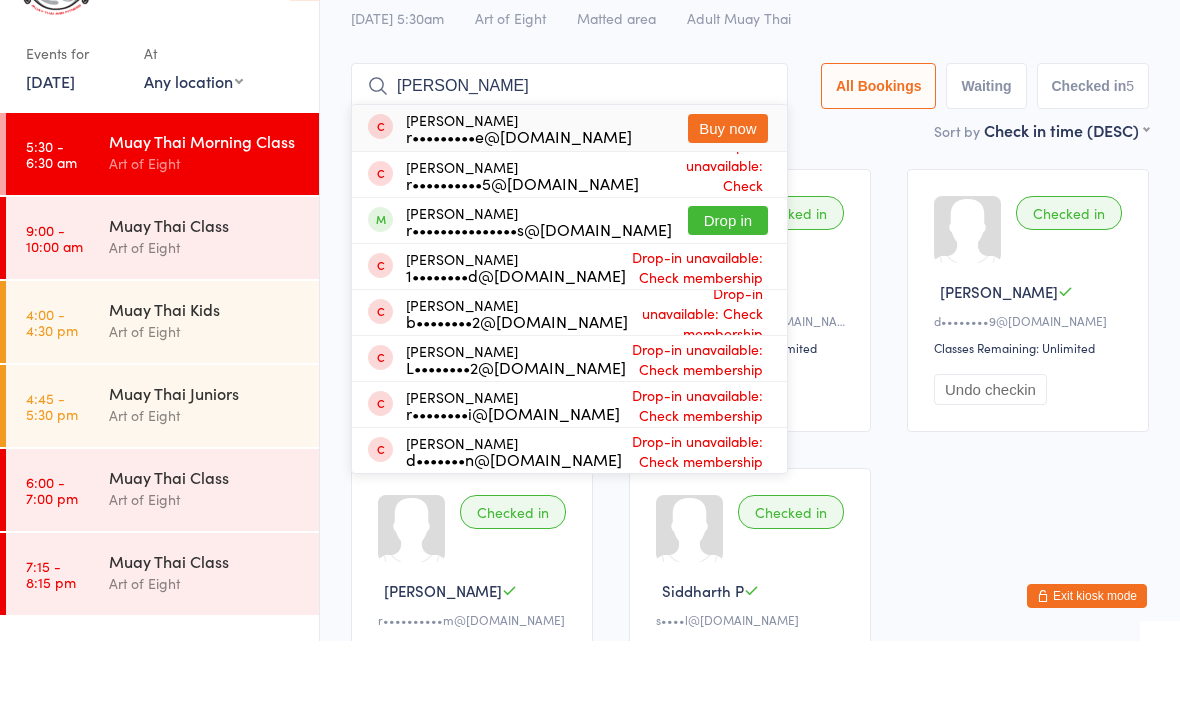 type on "Ray" 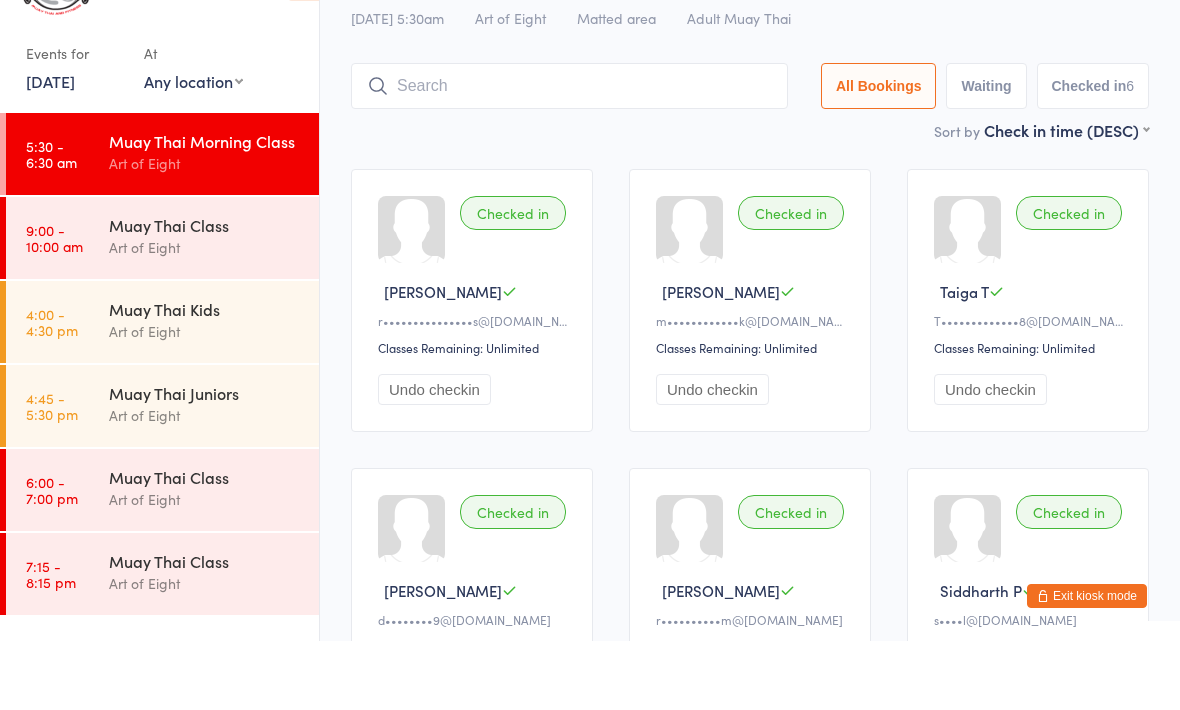 click at bounding box center [569, 155] 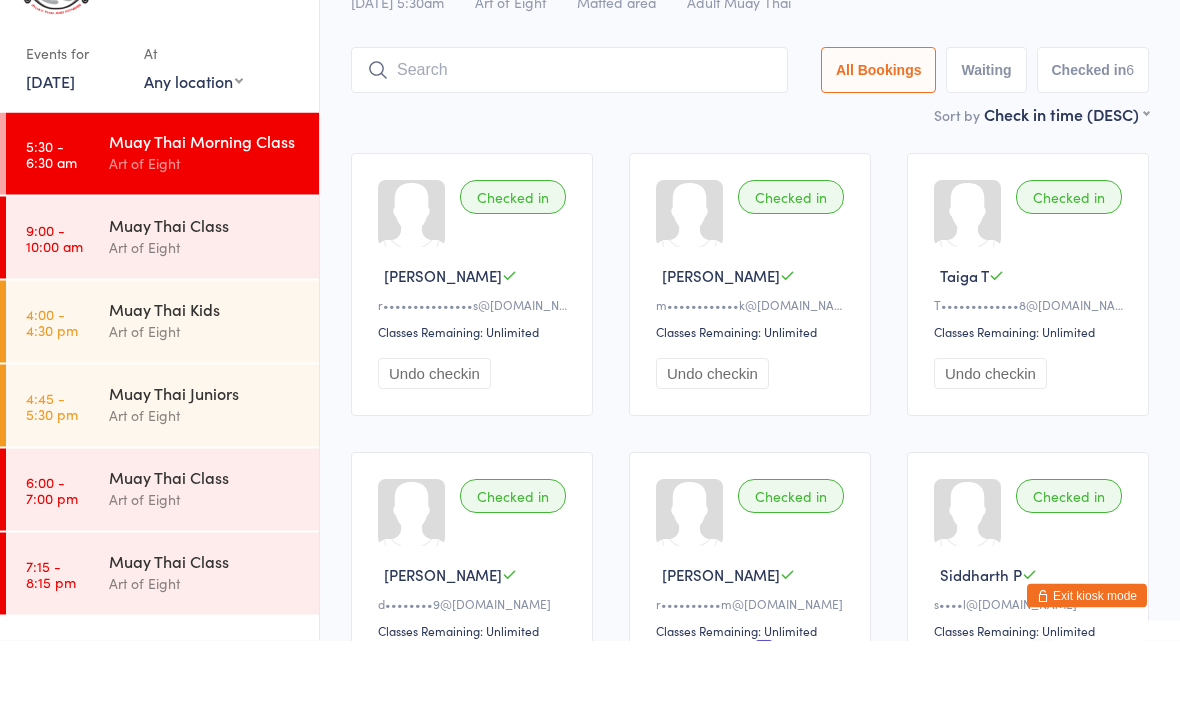 scroll, scrollTop: 64, scrollLeft: 0, axis: vertical 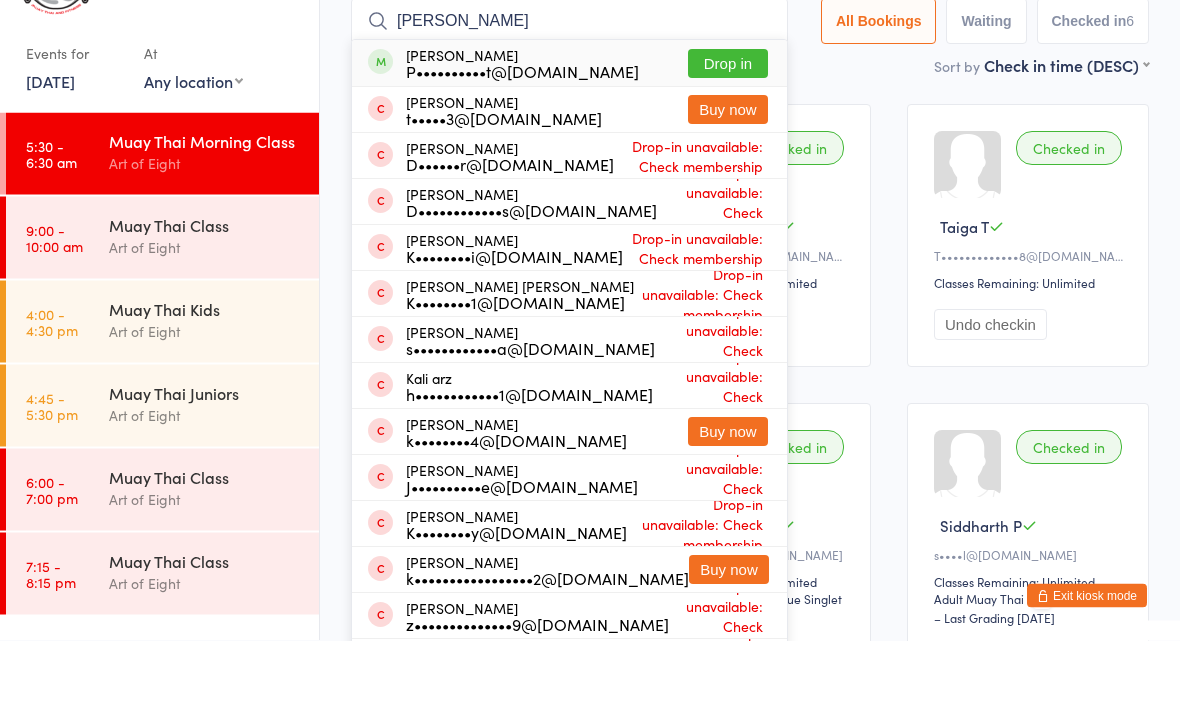 type on "Kai" 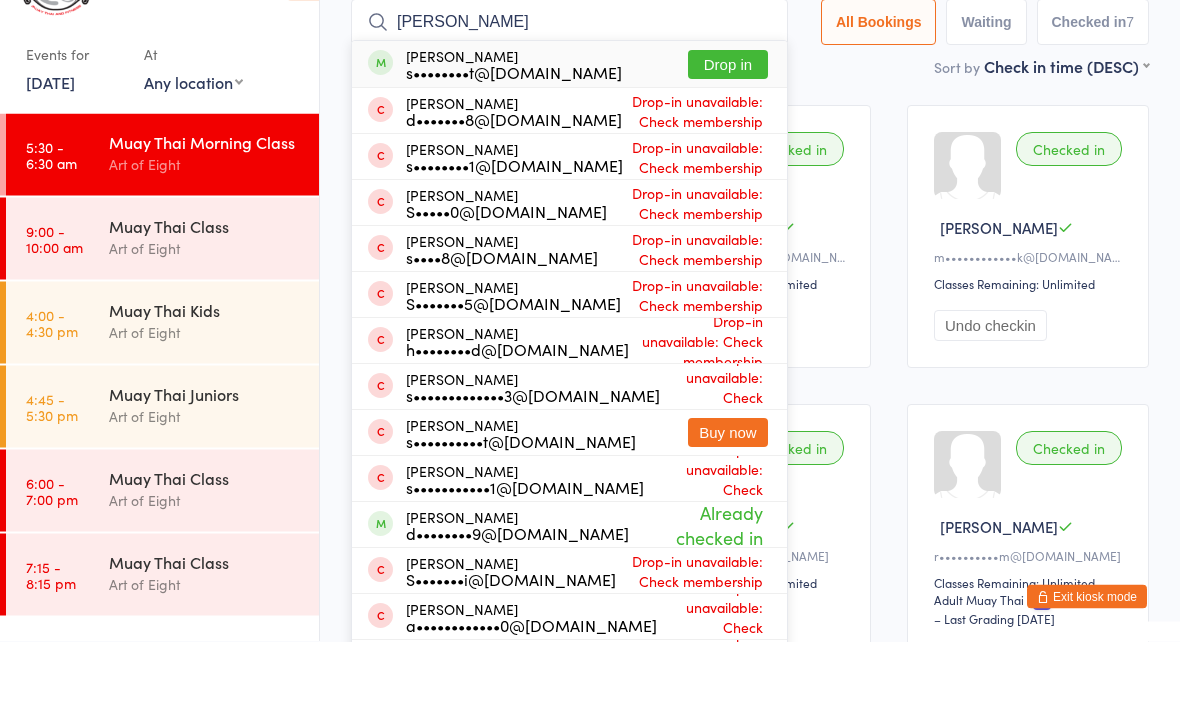 type on "Shannon" 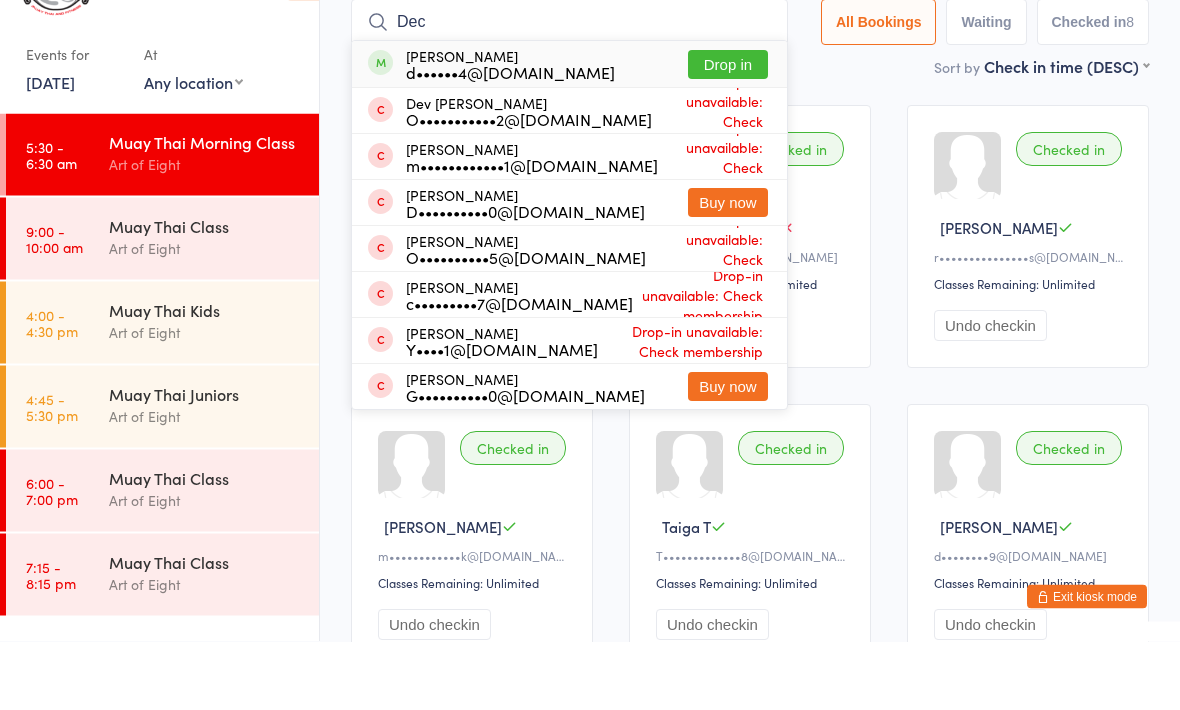 type on "Dec" 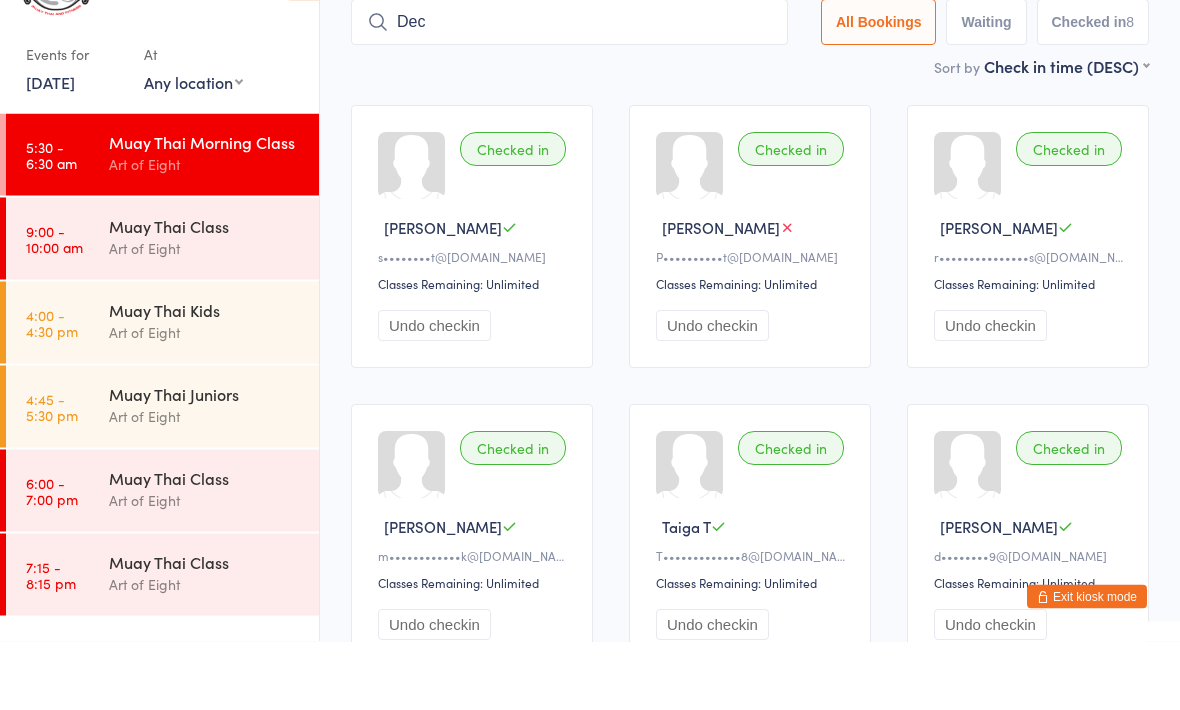 type 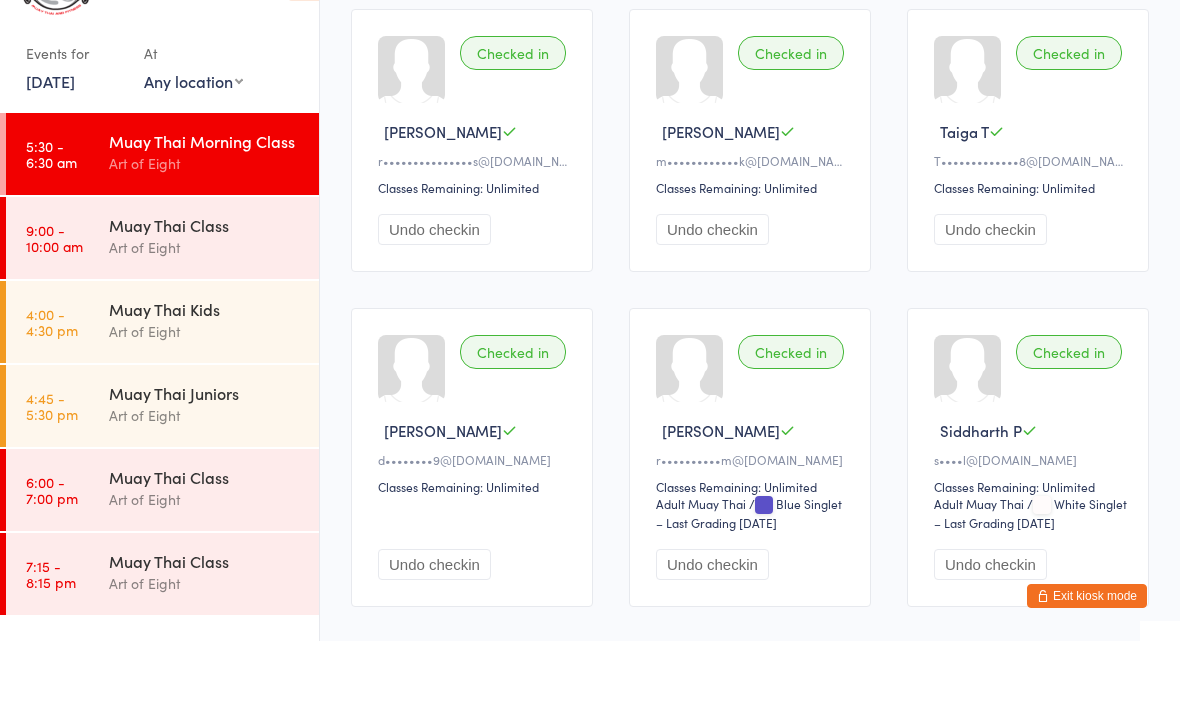 scroll, scrollTop: 620, scrollLeft: 0, axis: vertical 